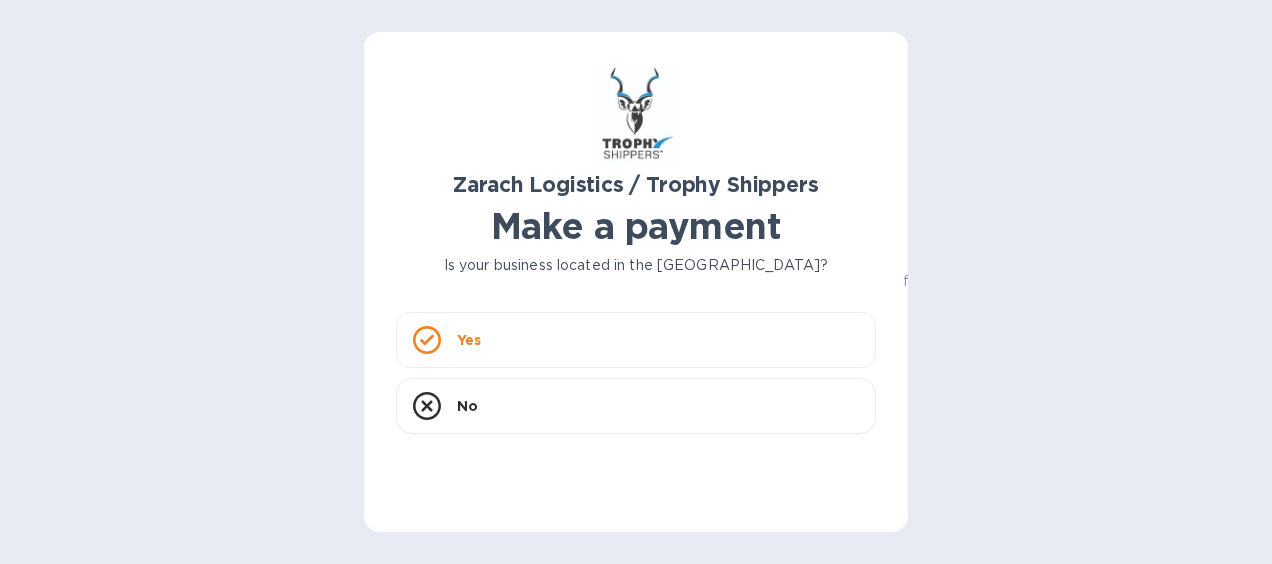 scroll, scrollTop: 0, scrollLeft: 0, axis: both 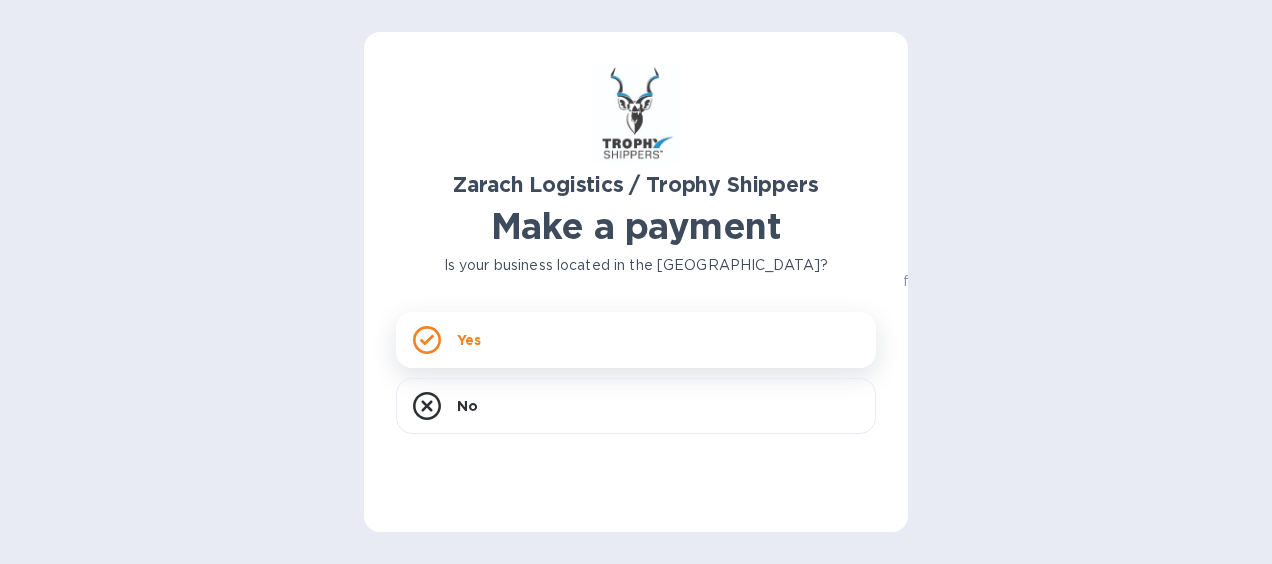 click on "Yes" at bounding box center (636, 340) 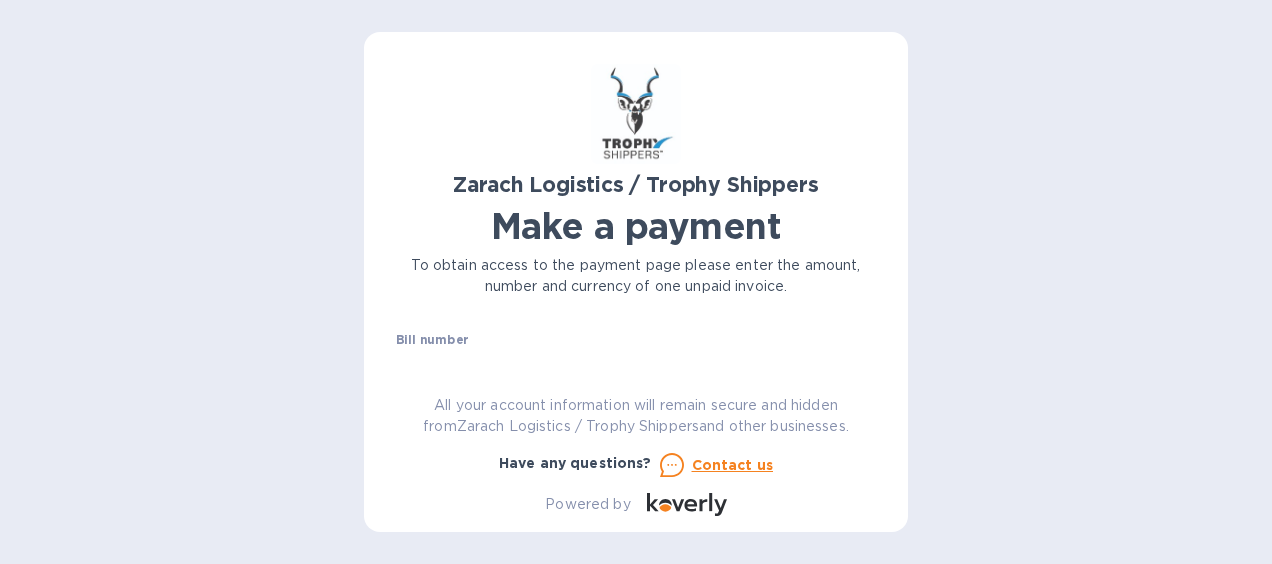 click on "Zarach Logistics / Trophy Shippers Make a payment To obtain access to the payment page please enter the amount,   number and currency of one unpaid invoice. Bill number №   Amount $   Currency USD Business name   Go to payment page You can pay using: Bank transfer (for US banks) Free Credit card and more... Pay Get more time to pay Up to  12 weeks Wallet Instant transfers via Wallet Free All your account information will remain secure and hidden  from  Zarach Logistics / Trophy Shippers  and other businesses. Have any questions? Contact us Powered by" at bounding box center (636, 290) 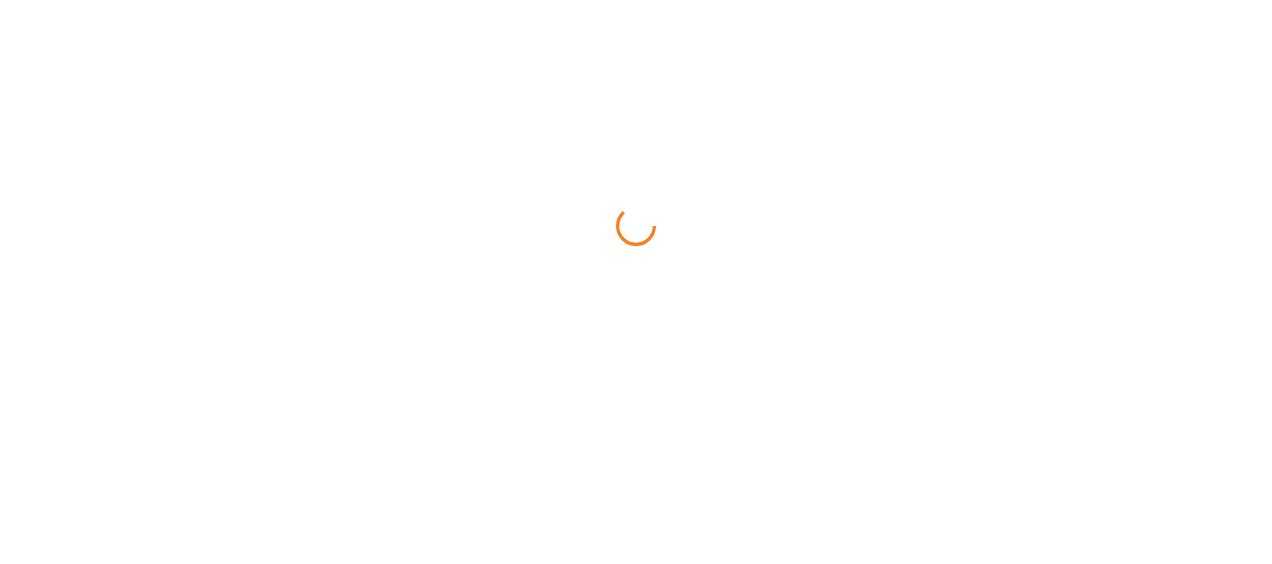 scroll, scrollTop: 0, scrollLeft: 0, axis: both 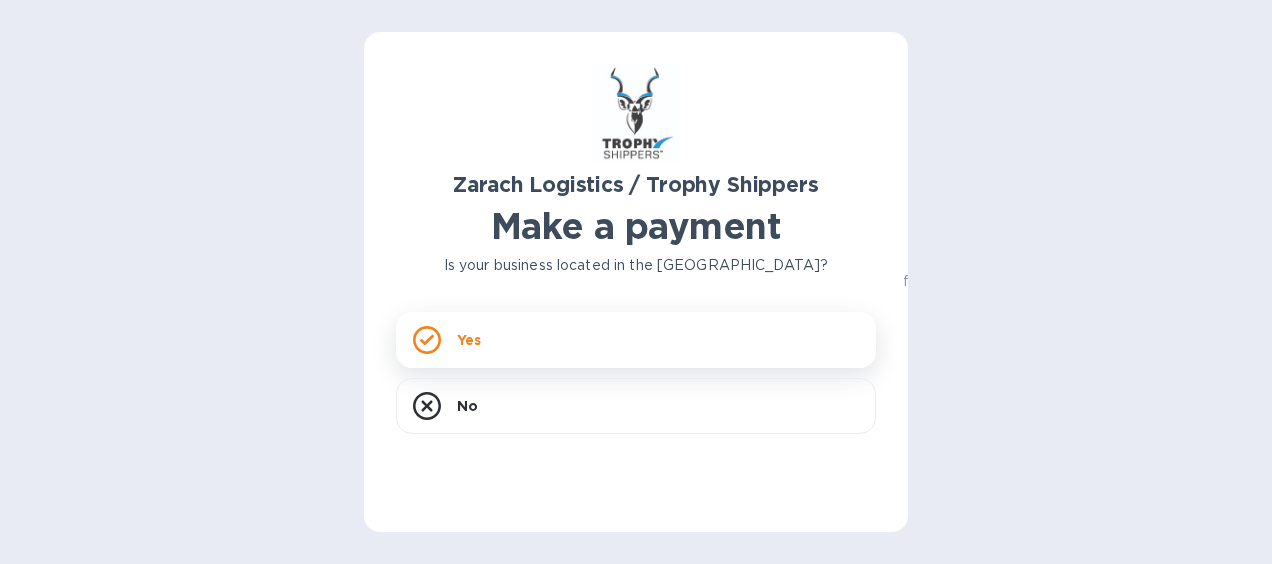 click 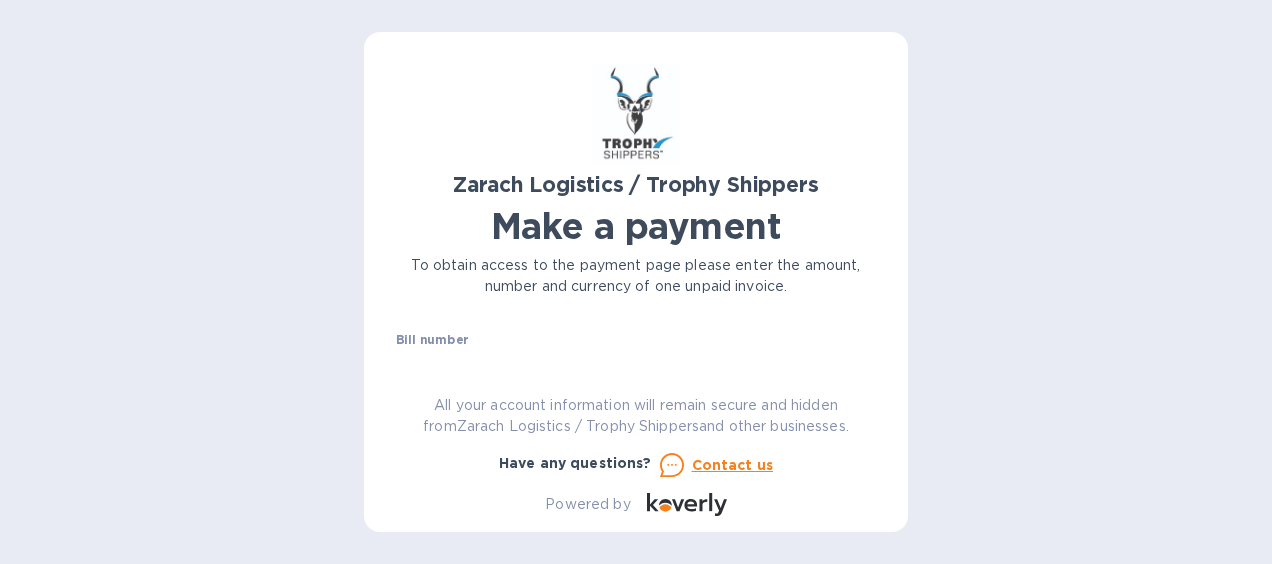 click on "Zarach Logistics / Trophy Shippers Make a payment To obtain access to the payment page please enter the amount,   number and currency of one unpaid invoice. Bill number №   Amount $   Currency USD Business name   Go to payment page You can pay using: Bank transfer (for US banks) Free Credit card and more... Pay Get more time to pay Up to  12 weeks Wallet Instant transfers via Wallet Free All your account information will remain secure and hidden  from  Zarach Logistics / Trophy Shippers  and other businesses. Have any questions? Contact us Powered by" at bounding box center (636, 290) 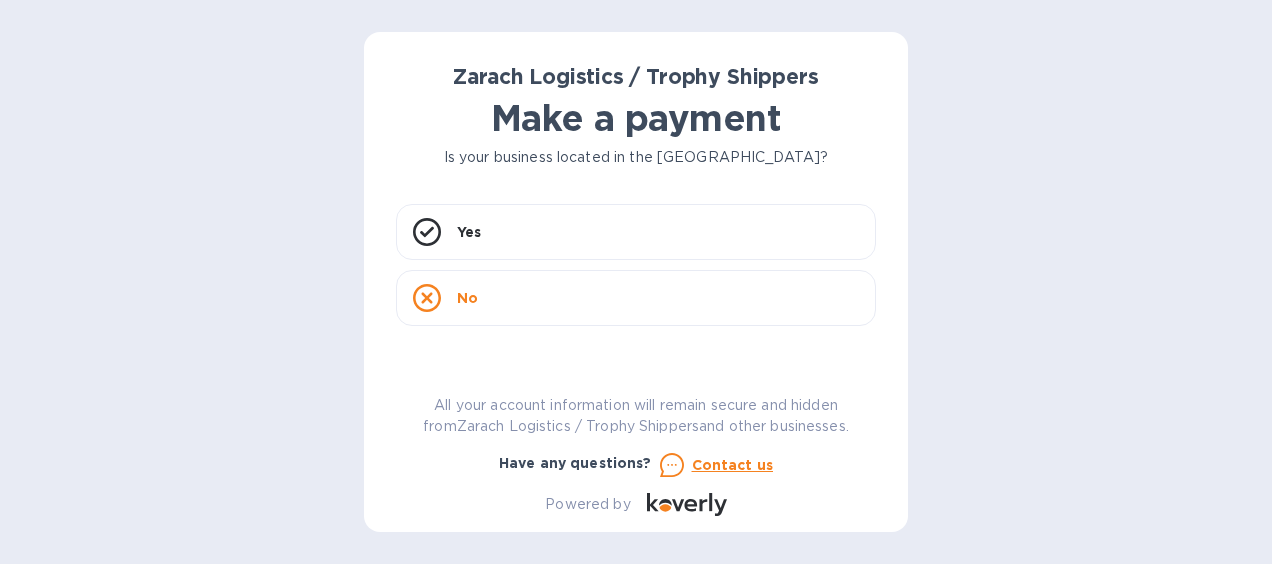 scroll, scrollTop: 0, scrollLeft: 0, axis: both 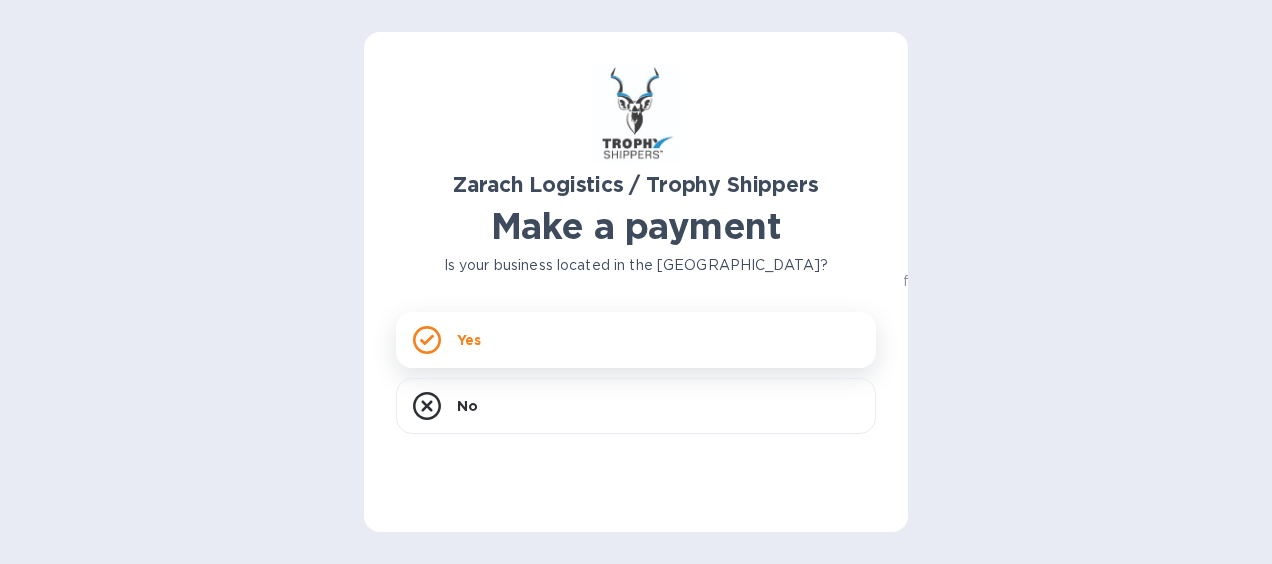 click 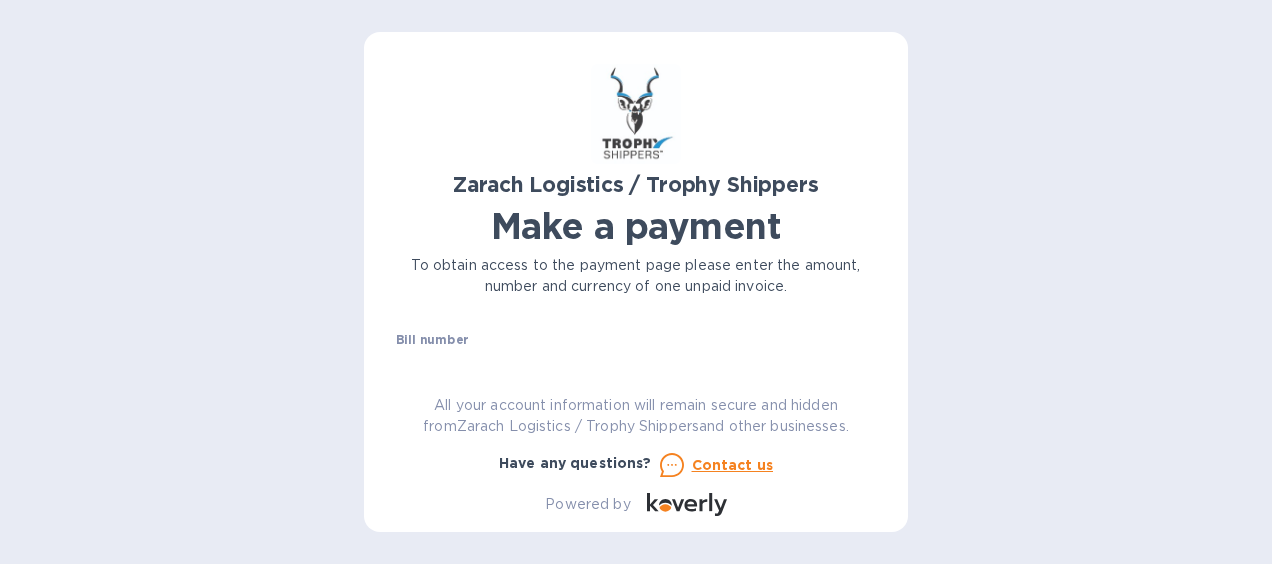 click at bounding box center [644, 364] 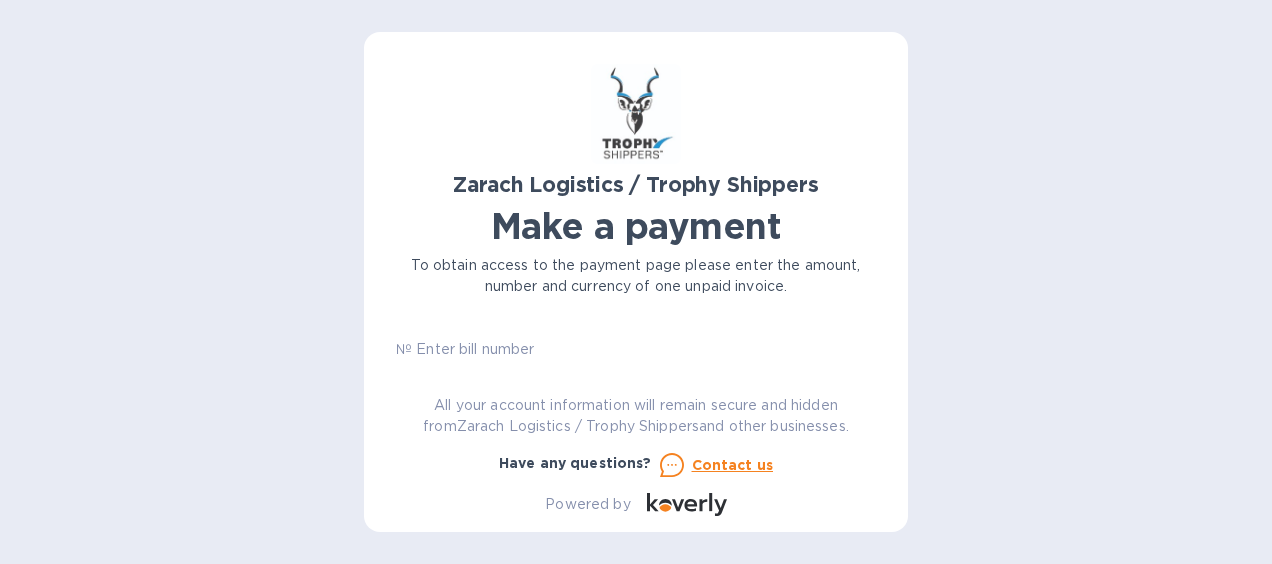 scroll, scrollTop: 19, scrollLeft: 0, axis: vertical 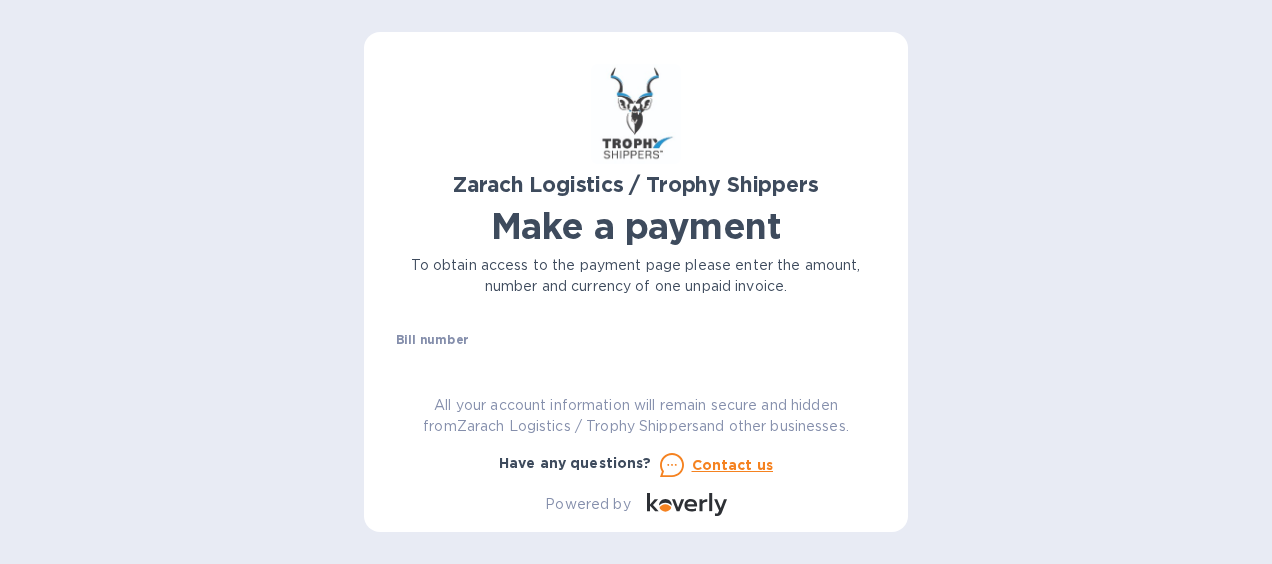 click on "Bill number №" at bounding box center [636, 356] 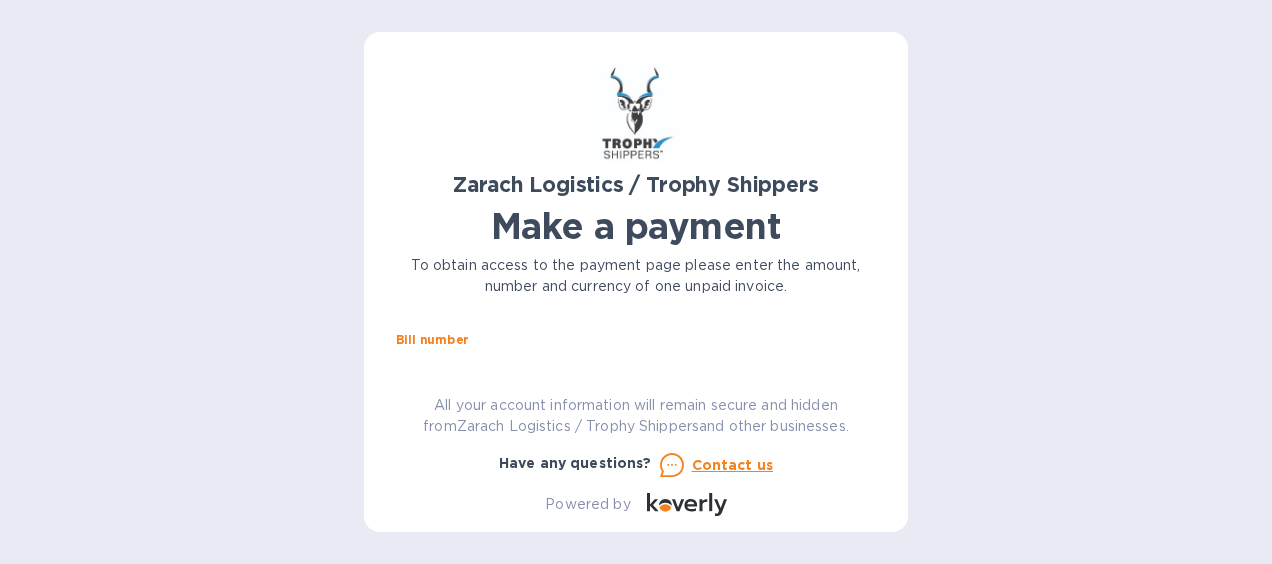 click at bounding box center [644, 364] 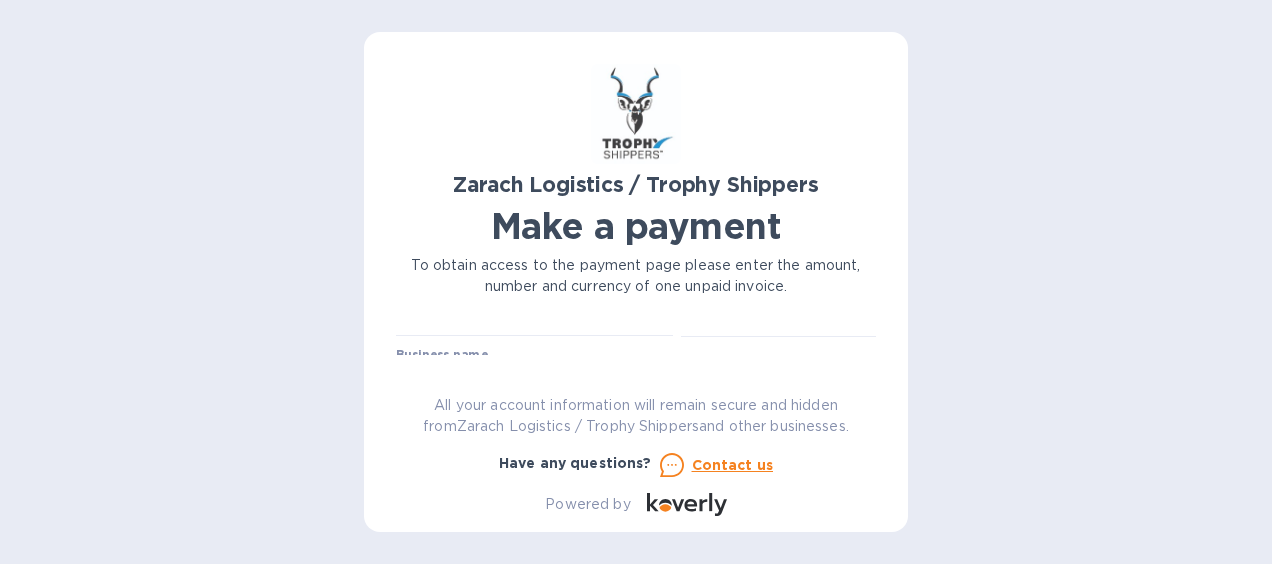 scroll, scrollTop: 0, scrollLeft: 0, axis: both 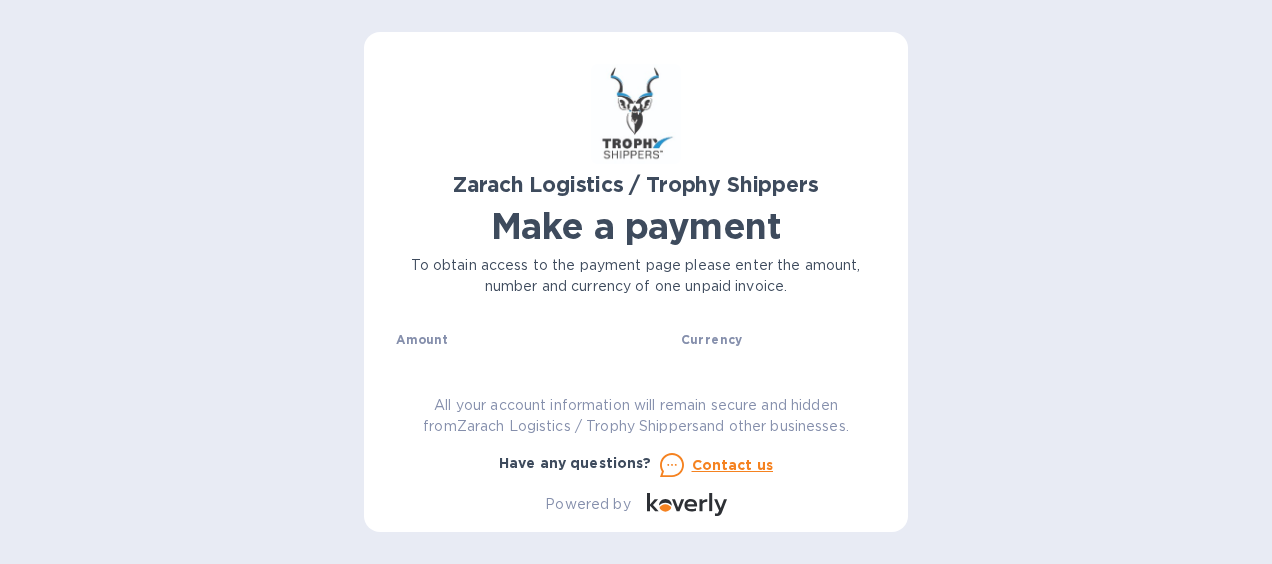 type on "B00170869" 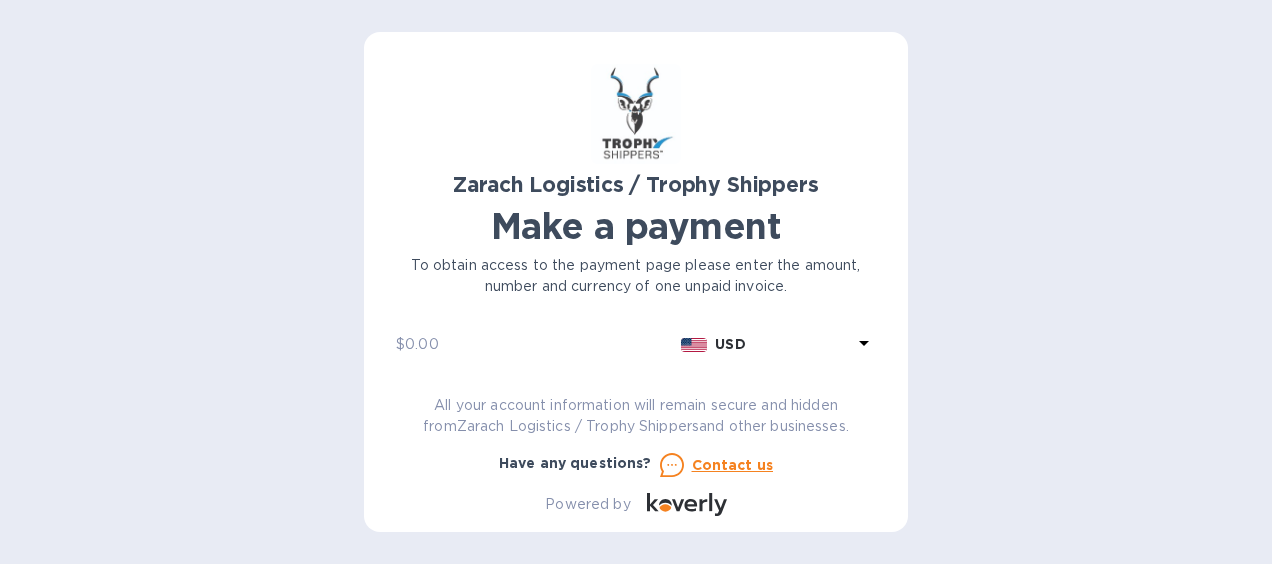 click at bounding box center (539, 345) 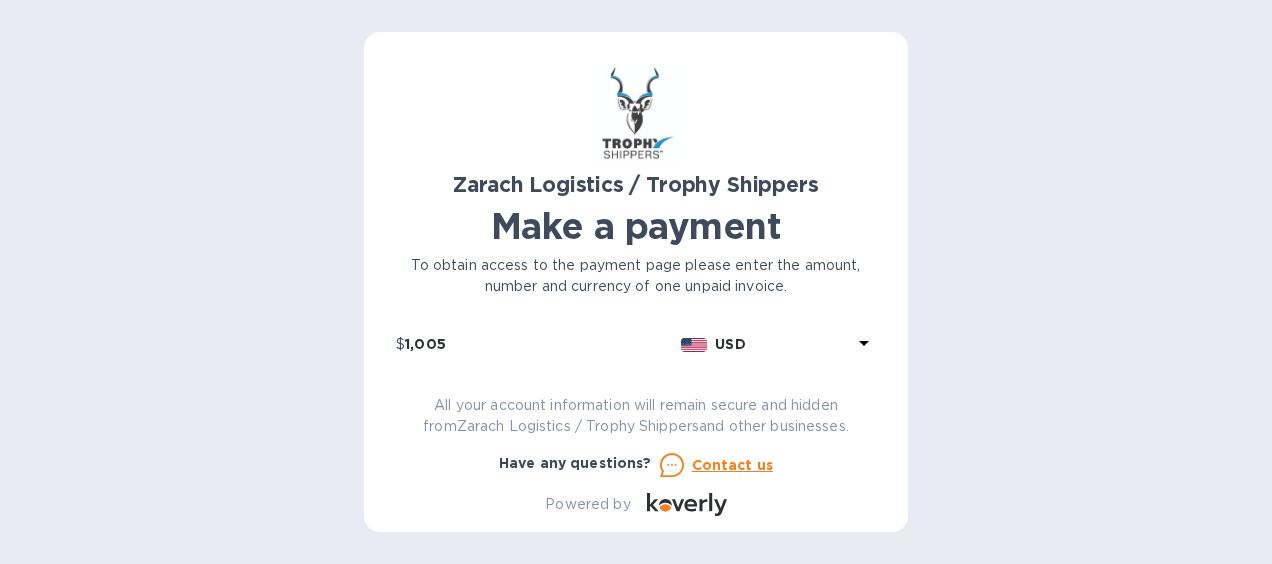 type on "1,005" 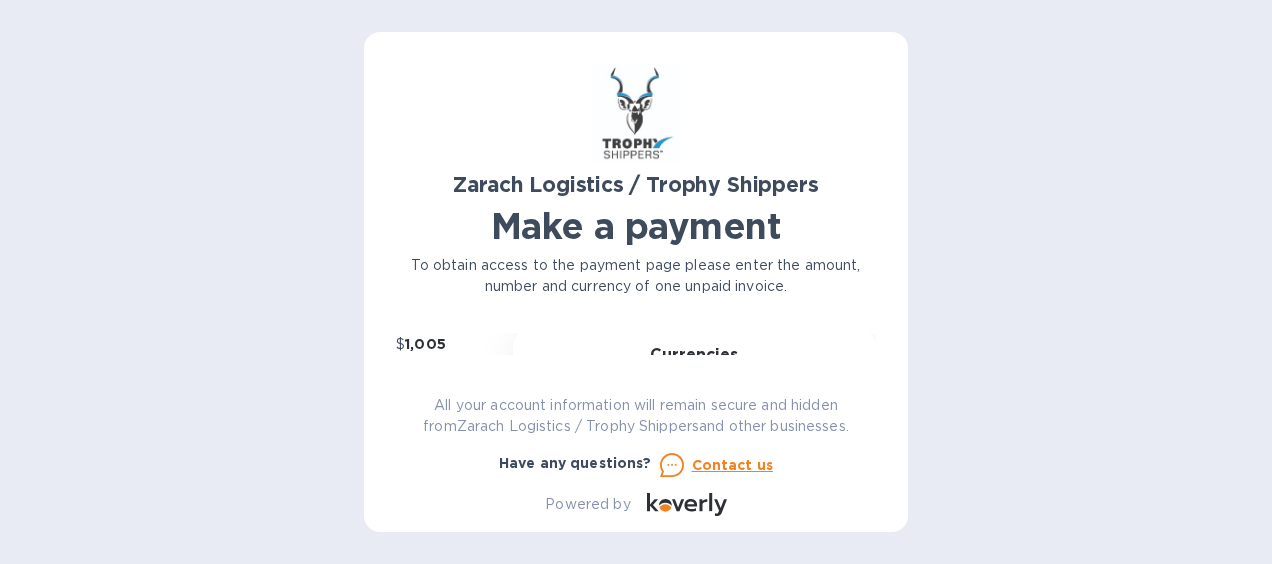 click on "Currencies Popular currencies EUR Euro GBP British Pound USD United States Dollar All currencies AED United Arab Emirates Dirham AFN Afghan Afghani ALL Albanian Lek AMD Armenian Dram ANG Netherlands Antillean Guilder AOA Angolan Kwanza ARS Argentine Peso AUD Australian Dollar AZN Azerbaijani Manat BAM Bosnia-Herzegovina Convertible Mark BBD Barbadian Dollar BDT Bangladeshi Taka BGN Bulgarian Lev BHD Bahraini Dinar BIF Burundian Franc BMD Bermudan Dollar BND Brunei Dollar BOB Bolivian Boliviano BRL Brazilian Real BSD Bahamian Dollar BWP Botswanan Pula BYN Belarusian Ruble BZD Belize Dollar CAD Canadian Dollar CHF Swiss Franc CLP Chilean Peso CNH The offshore RMB CNY Chinese Yuan COP Colombian Peso CRC Costa Rican Colón CVE Cape Verdean Escudo CZK Czech Koruna DJF Djiboutian Franc DKK Danish Krone DOP Dominican Peso DZD Algerian Dinar EGP Egyptian Pound ERN Eritrean Nakfa ETB Ethiopian Birr FJD Fijian Dollar GEL Georgian Lari GHS Ghanaian Cedi GMD Gambian Dalasi GNF Guinean Franc GTQ Guatemalan Quetzal GYD HKD" at bounding box center [694, 497] 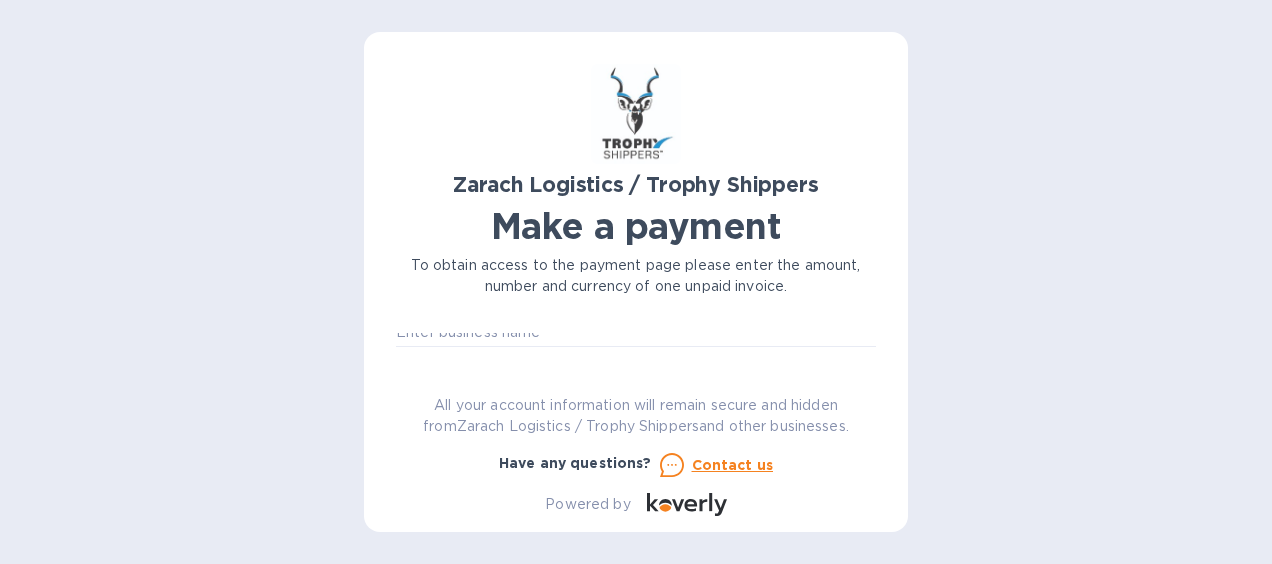 scroll, scrollTop: 154, scrollLeft: 0, axis: vertical 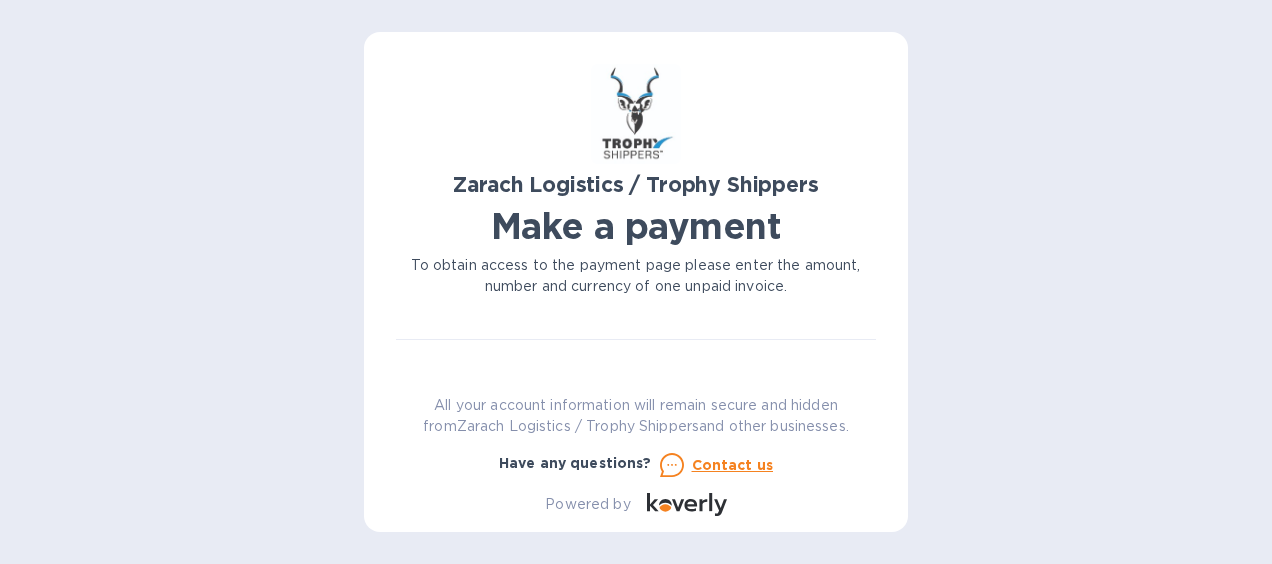 click on "Zarach Logistics / Trophy Shippers Make a payment To obtain access to the payment page please enter the amount,   number and currency of one unpaid invoice. Bill number № B00170869   Amount $ 1,005   Currency USD Business name   Go to payment page You can pay using: Bank transfer (for US banks) Free Credit card and more... Pay Get more time to pay Up to  12 weeks Wallet Instant transfers via Wallet Free All your account information will remain secure and hidden  from  Zarach Logistics / Trophy Shippers  and other businesses. Have any questions? Contact us Powered by" at bounding box center (636, 290) 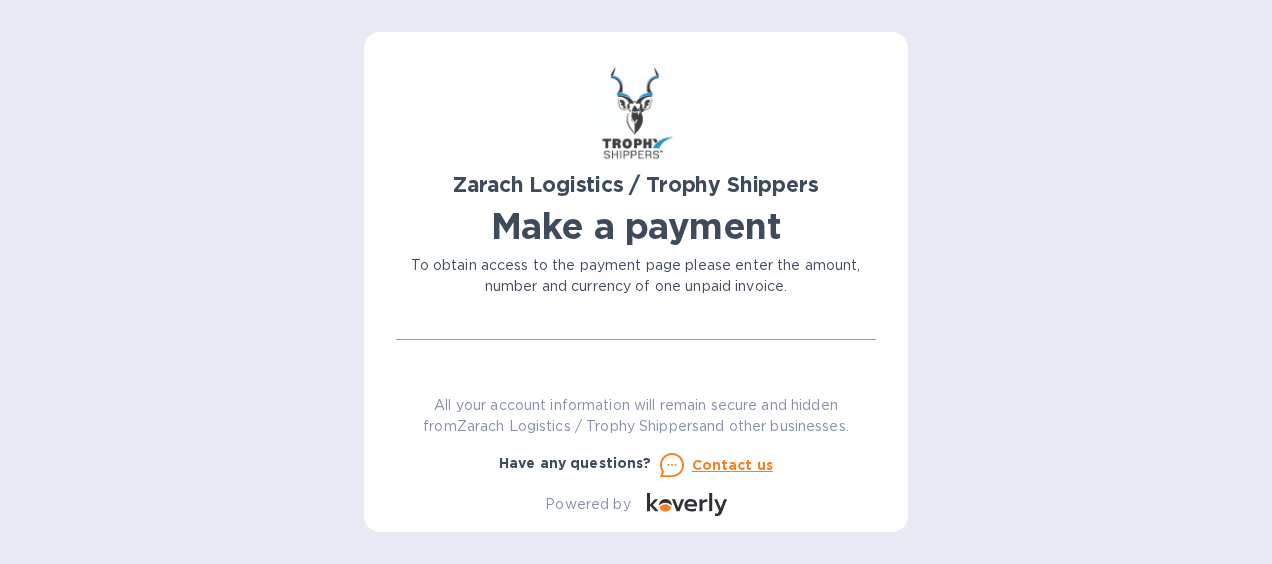 click at bounding box center [636, 325] 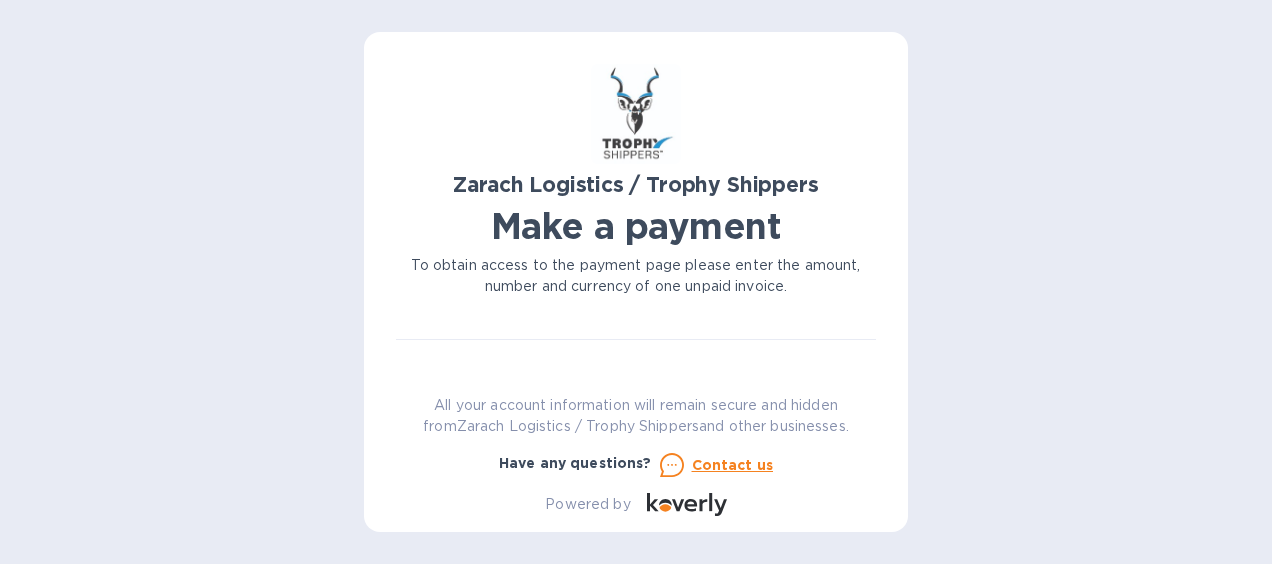click on "Zarach Logistics / Trophy Shippers Make a payment To obtain access to the payment page please enter the amount,   number and currency of one unpaid invoice. Bill number № B00170869   Amount $ 1,005   Currency USD Business name   Go to payment page You can pay using: Bank transfer (for US banks) Free Credit card and more... Pay Get more time to pay Up to  12 weeks Wallet Instant transfers via Wallet Free All your account information will remain secure and hidden  from  Zarach Logistics / Trophy Shippers  and other businesses. Have any questions? Contact us Powered by" at bounding box center [636, 282] 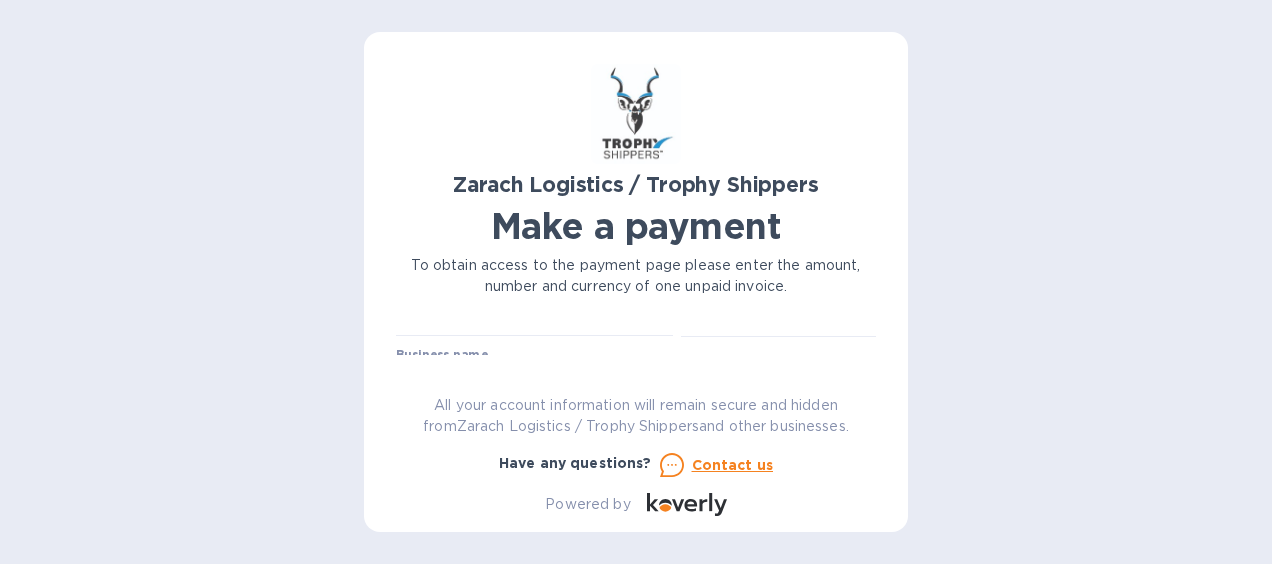 scroll, scrollTop: 200, scrollLeft: 0, axis: vertical 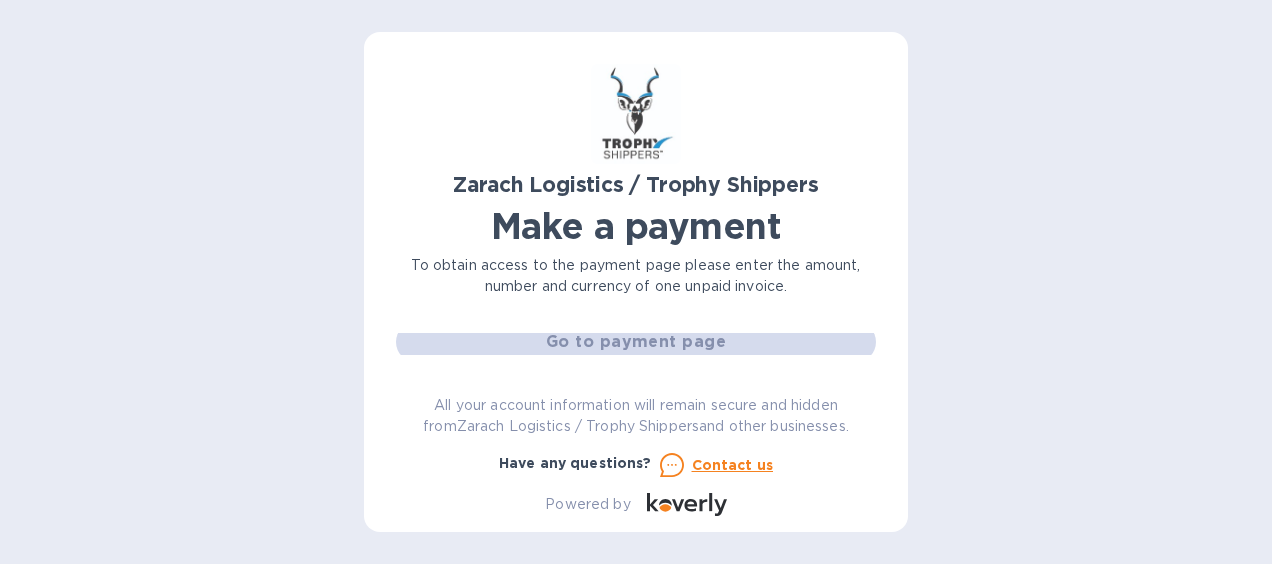 click on "Go to payment page" at bounding box center (636, 342) 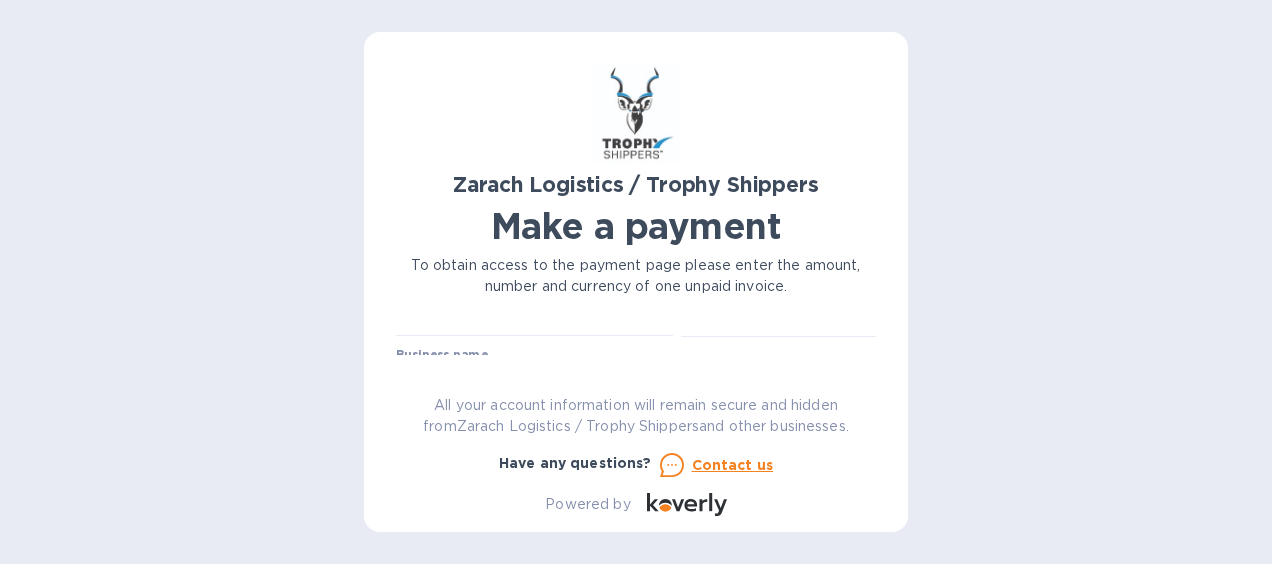 click on "Business name" at bounding box center [636, 373] 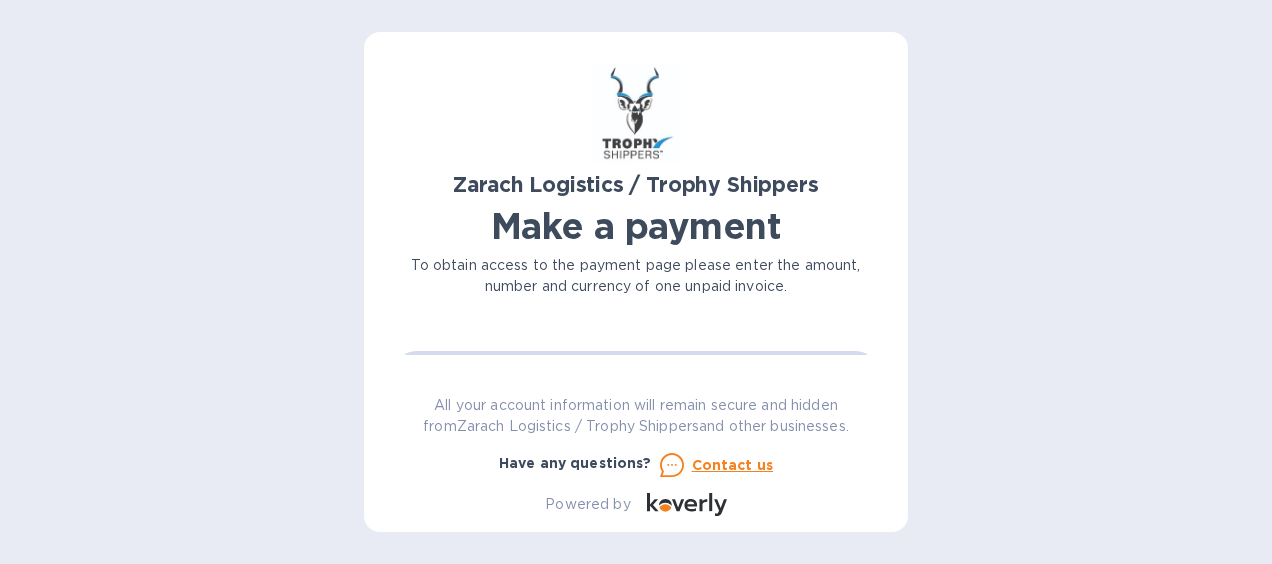 scroll, scrollTop: 200, scrollLeft: 0, axis: vertical 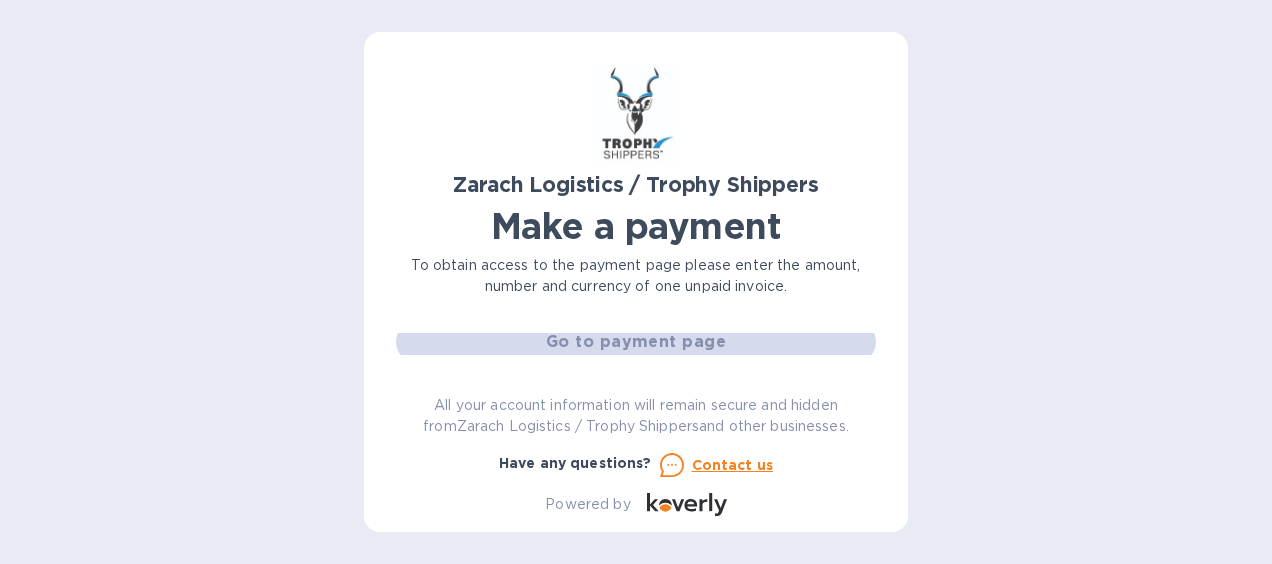 click on "Zarach Logistics / Trophy Shippers Make a payment To obtain access to the payment page please enter the amount,   number and currency of one unpaid invoice. Bill number № B00170869   Amount $ 1,005   Currency USD Business name   Go to payment page You can pay using: Bank transfer (for US banks) Free Credit card and more... Pay Get more time to pay Up to  12 weeks Wallet Instant transfers via Wallet Free All your account information will remain secure and hidden  from  Zarach Logistics / Trophy Shippers  and other businesses. Have any questions? Contact us Powered by" at bounding box center (636, 290) 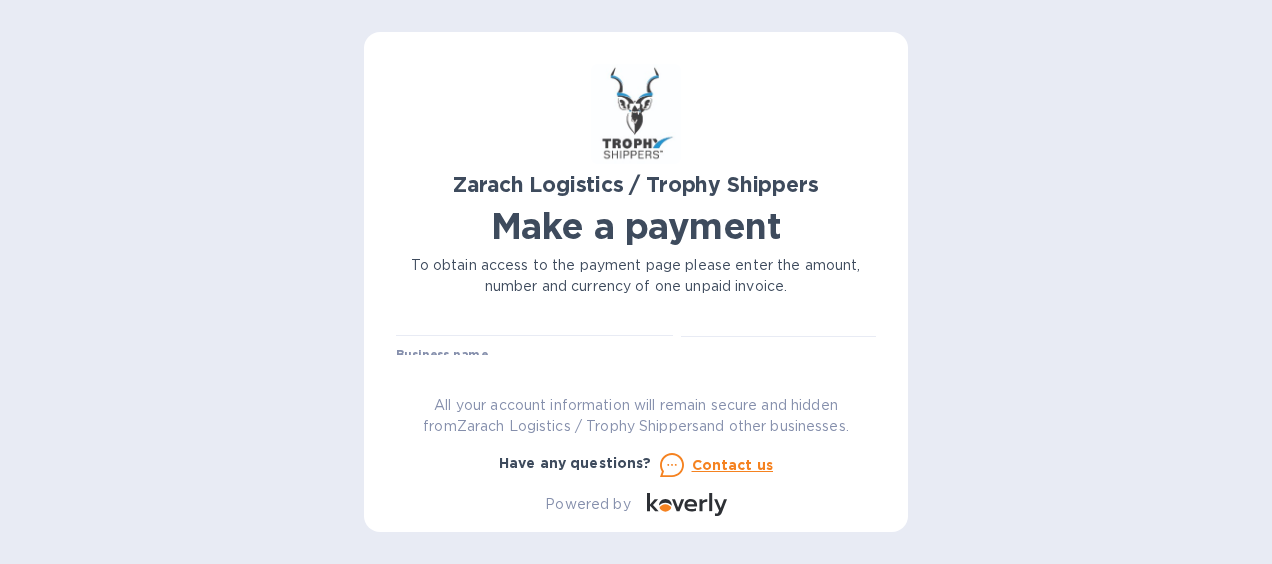 click on "Business name" at bounding box center [636, 371] 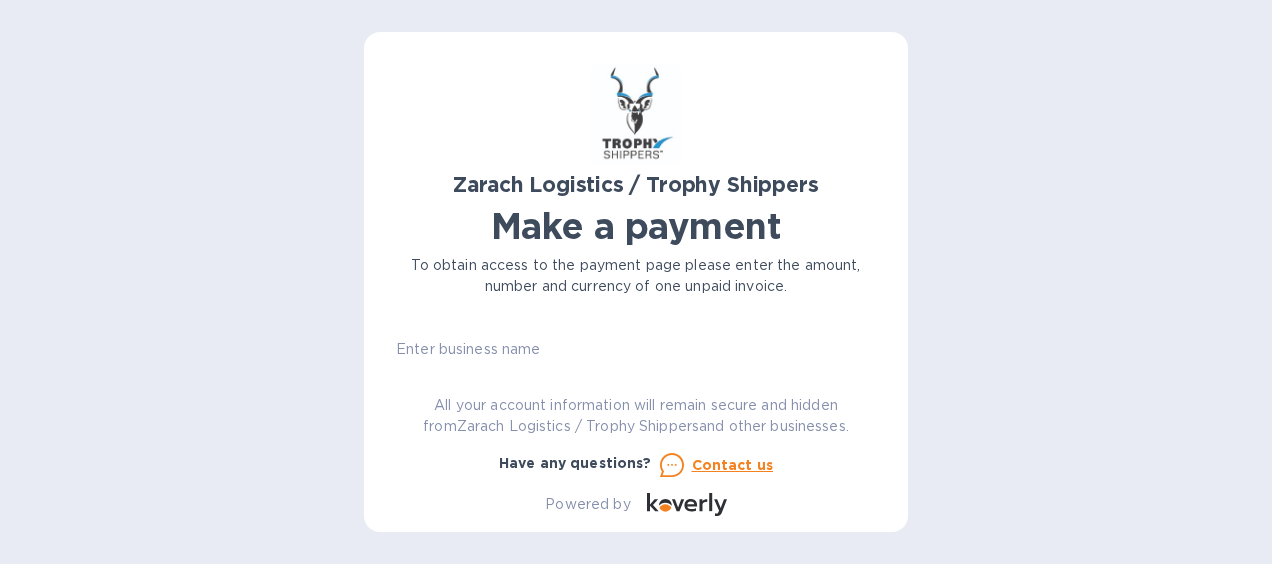 scroll, scrollTop: 100, scrollLeft: 0, axis: vertical 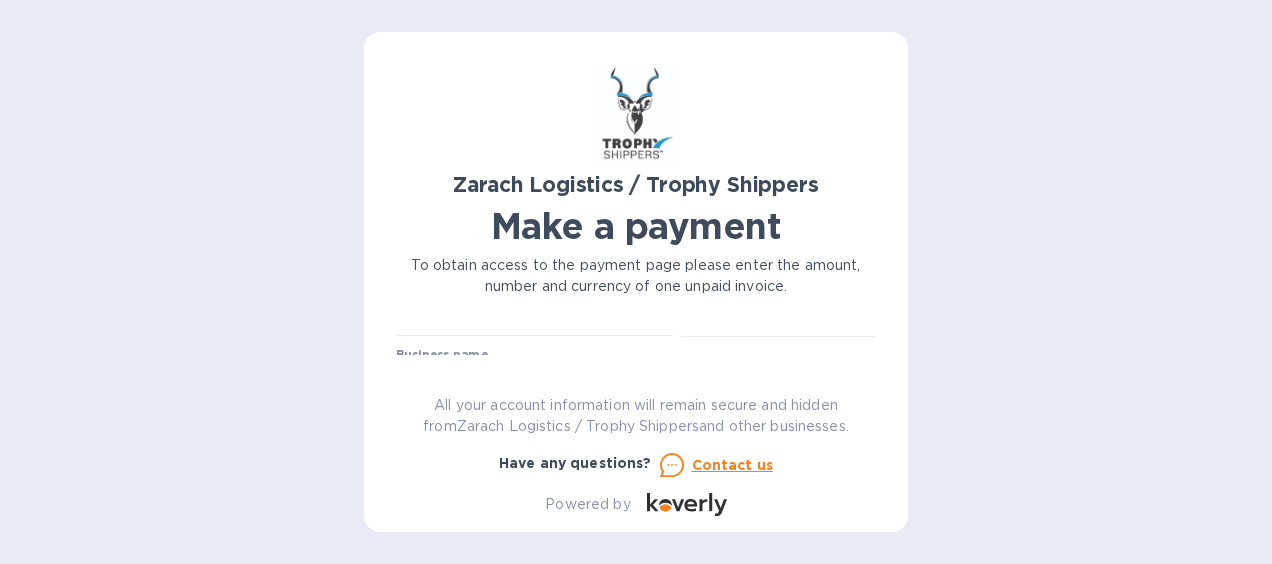 click on "Business name" at bounding box center [636, 371] 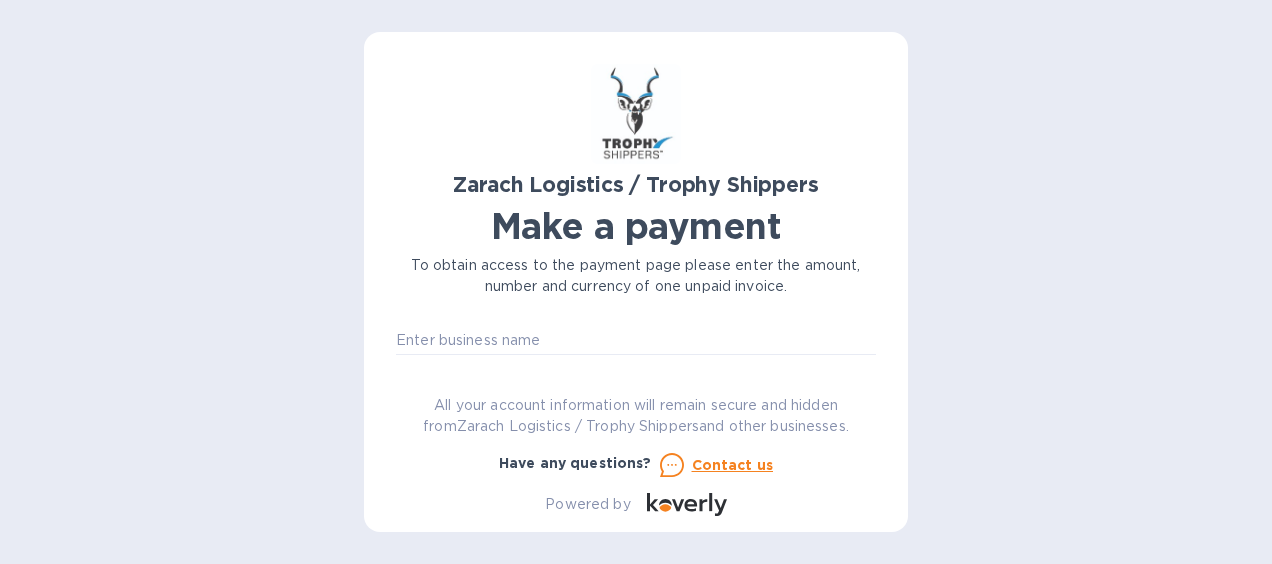 click on "Zarach Logistics / Trophy Shippers Make a payment To obtain access to the payment page please enter the amount,   number and currency of one unpaid invoice. Bill number № B00170869   Amount $ 1,005   Currency USD Business name   Go to payment page You can pay using: Bank transfer (for US banks) Free Credit card and more... Pay Get more time to pay Up to  12 weeks Wallet Instant transfers via Wallet Free All your account information will remain secure and hidden  from  Zarach Logistics / Trophy Shippers  and other businesses. Have any questions? Contact us Powered by" at bounding box center [636, 290] 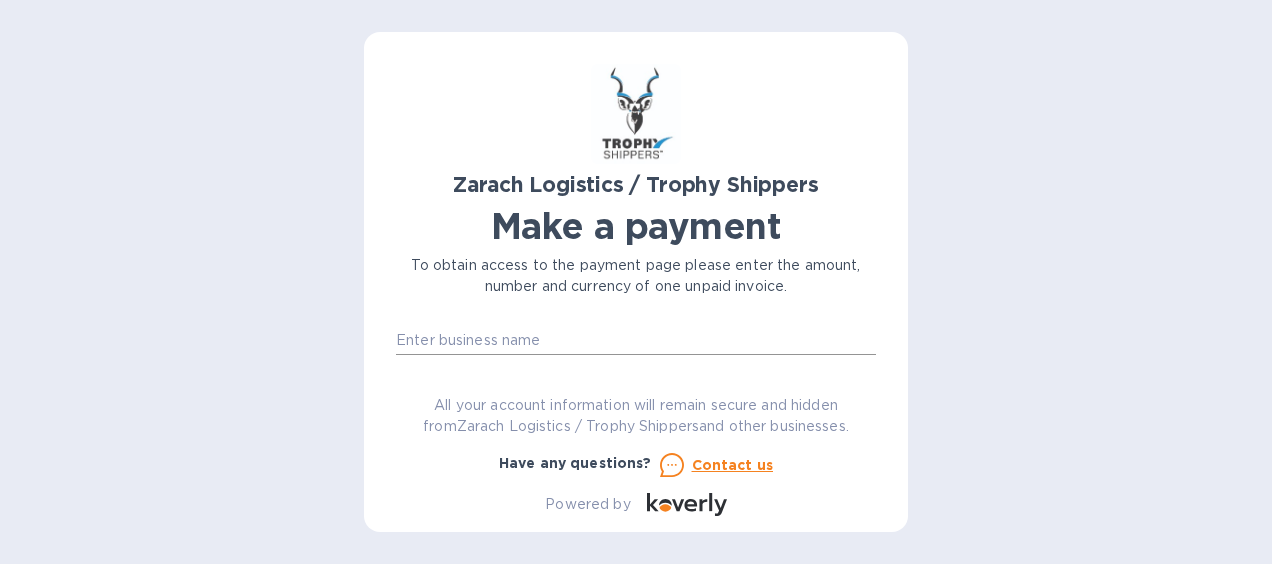 click at bounding box center (636, 340) 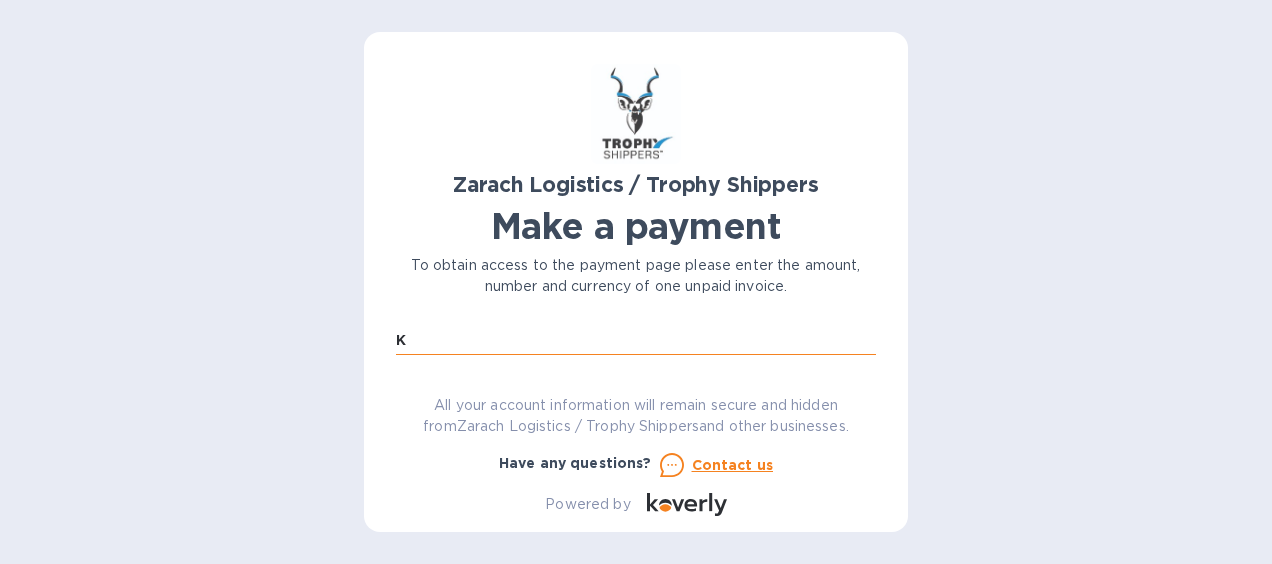 scroll, scrollTop: 137, scrollLeft: 0, axis: vertical 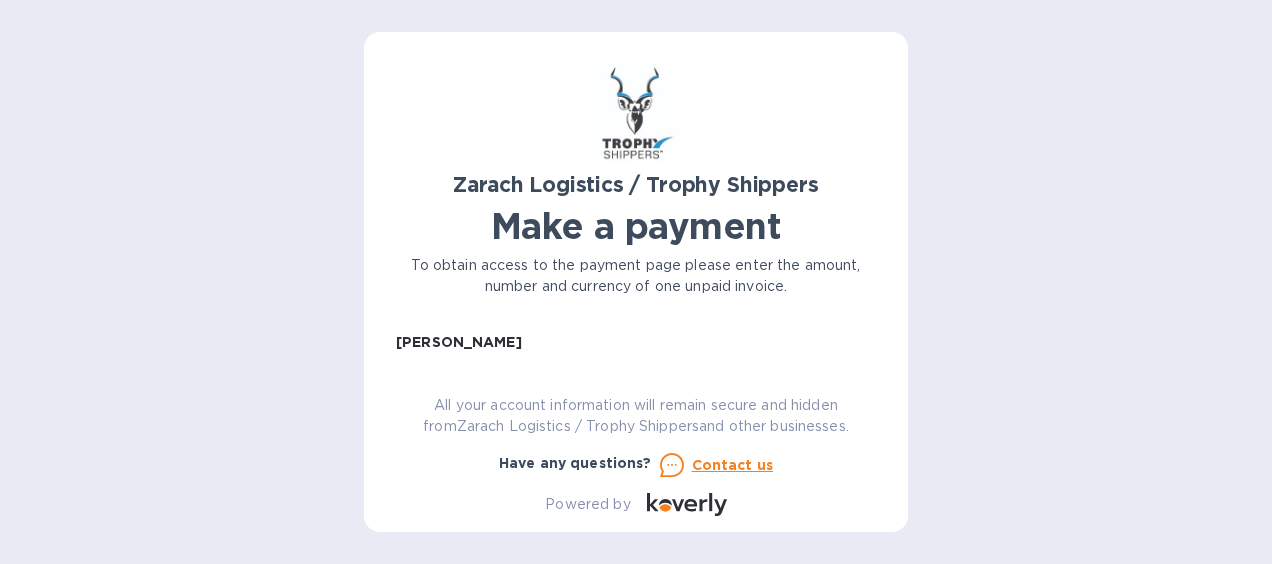 click on "All your account information will remain secure and hidden  from  Zarach Logistics / Trophy Shippers  and other businesses." at bounding box center (636, 416) 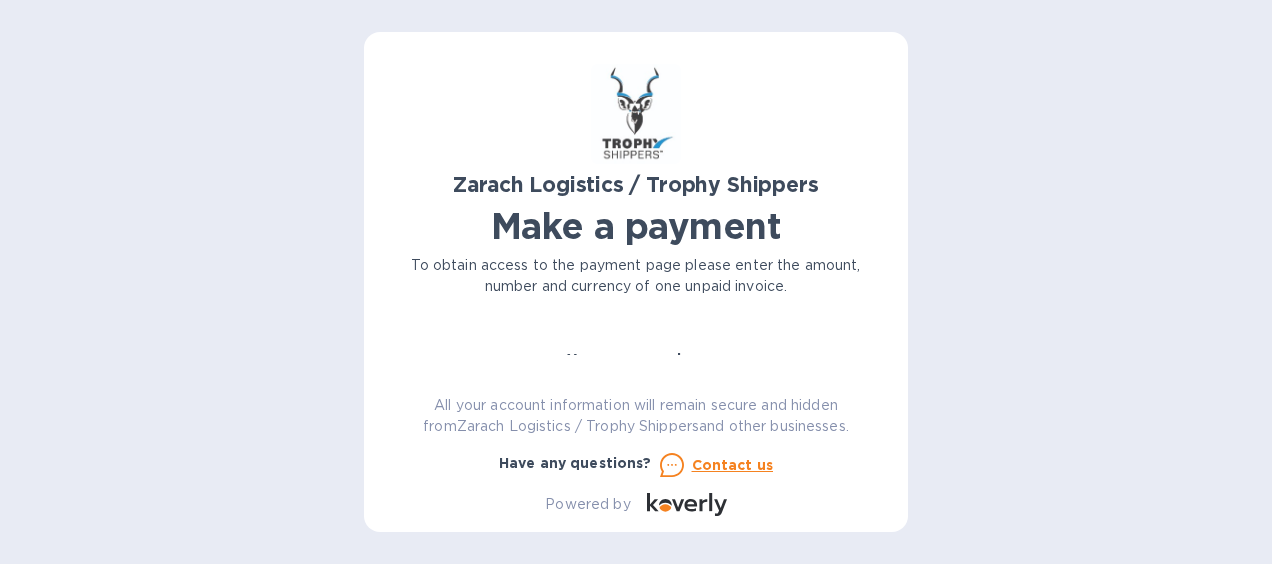 scroll, scrollTop: 337, scrollLeft: 0, axis: vertical 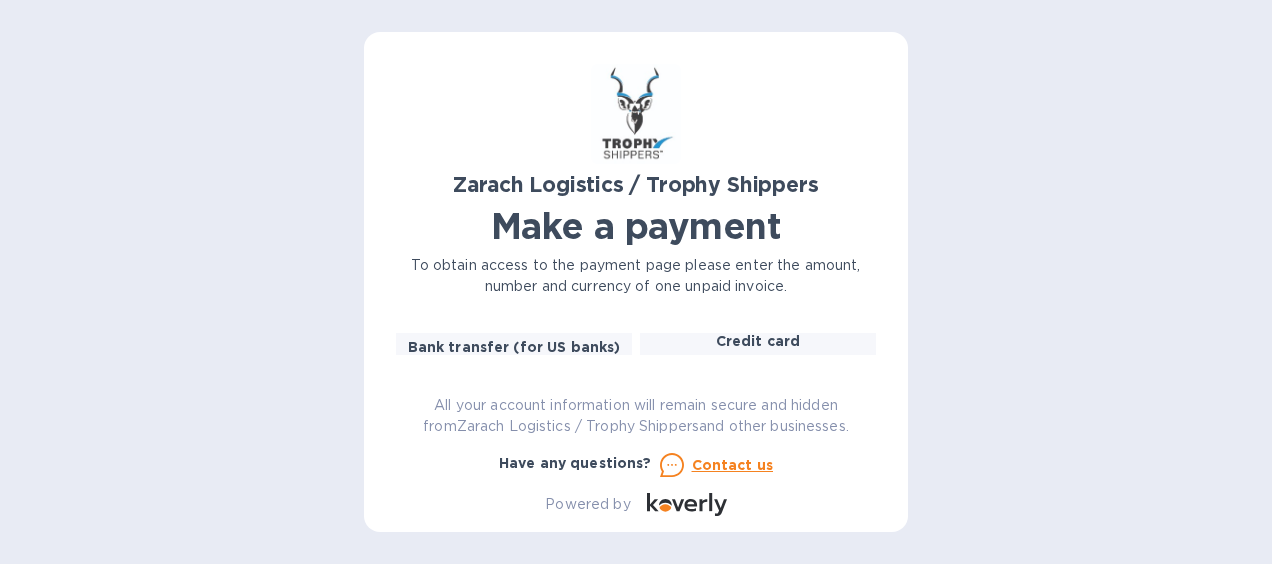 type on "Keith Walker Coleman" 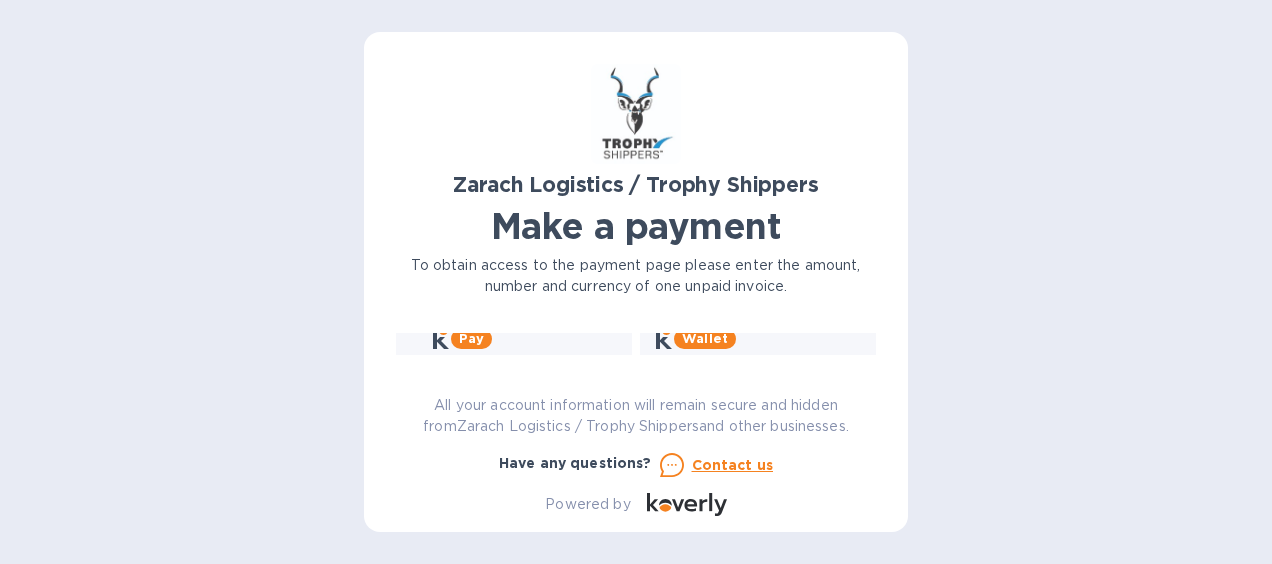 scroll, scrollTop: 337, scrollLeft: 0, axis: vertical 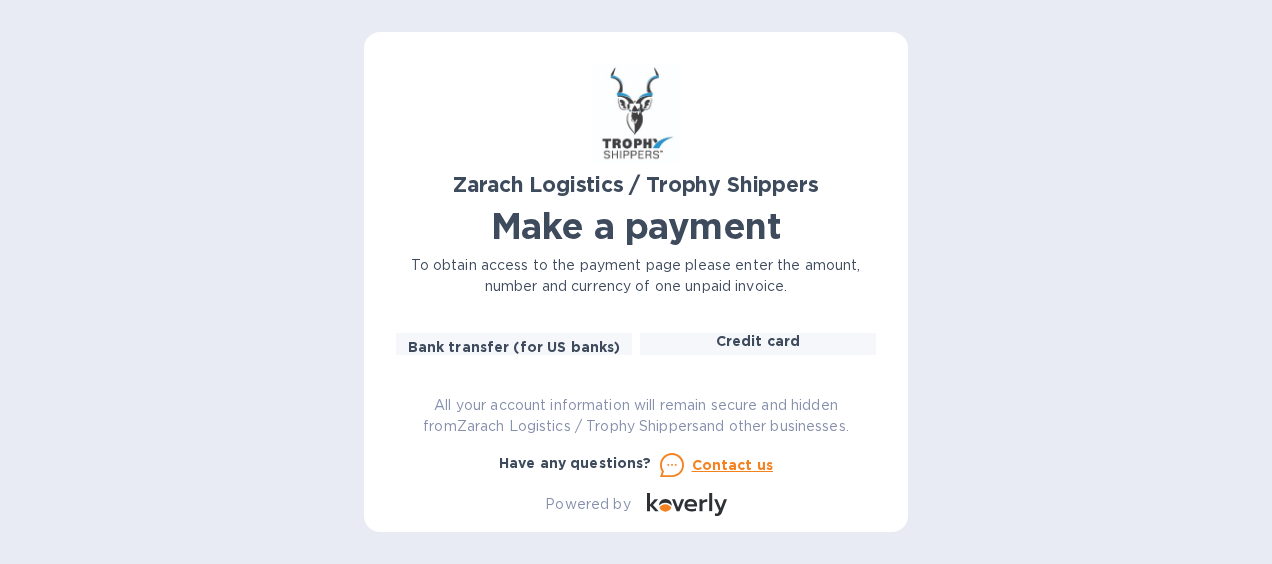 click on "Credit card" at bounding box center (758, 341) 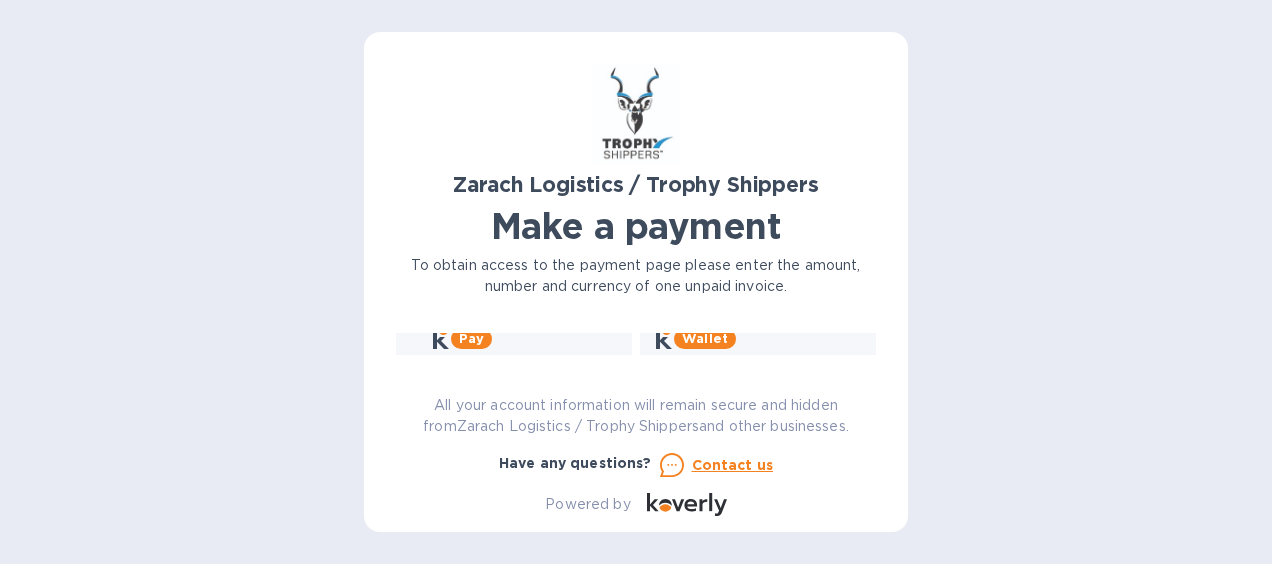 click on "Pay" at bounding box center [514, 337] 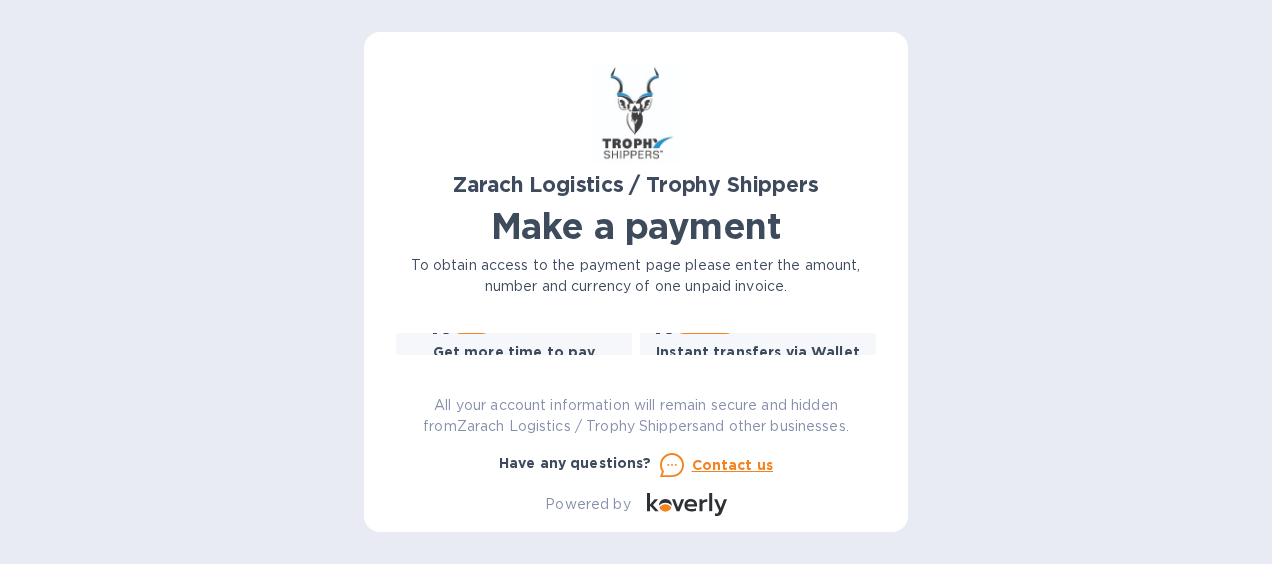 scroll, scrollTop: 412, scrollLeft: 0, axis: vertical 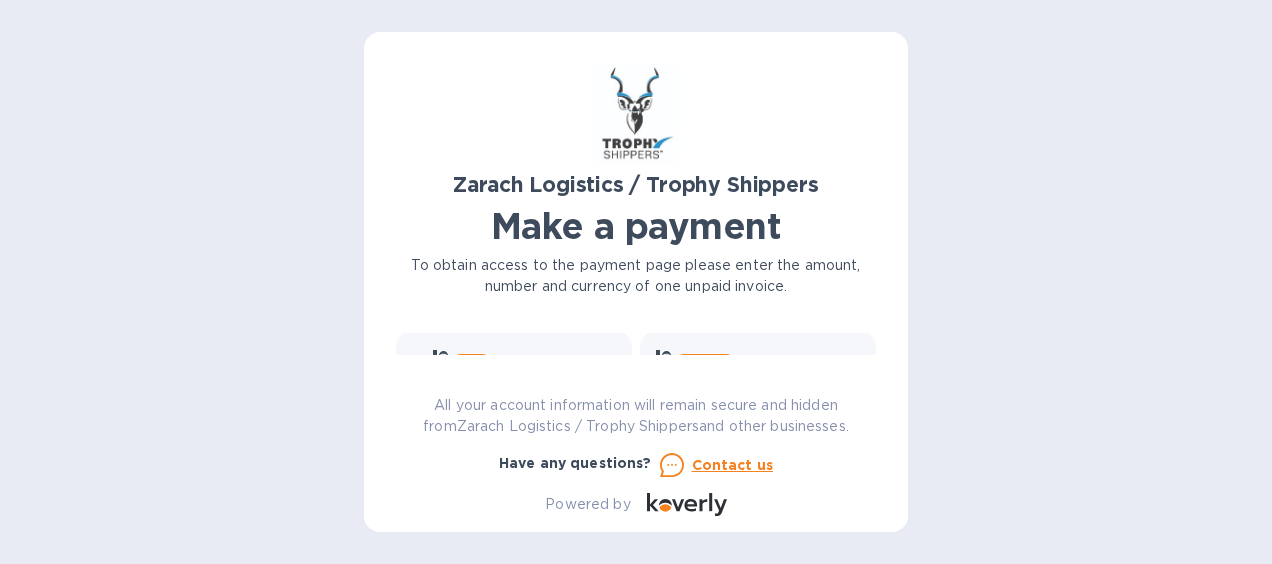 click on "Pay Get more time to pay Up to  12 weeks" at bounding box center [514, 387] 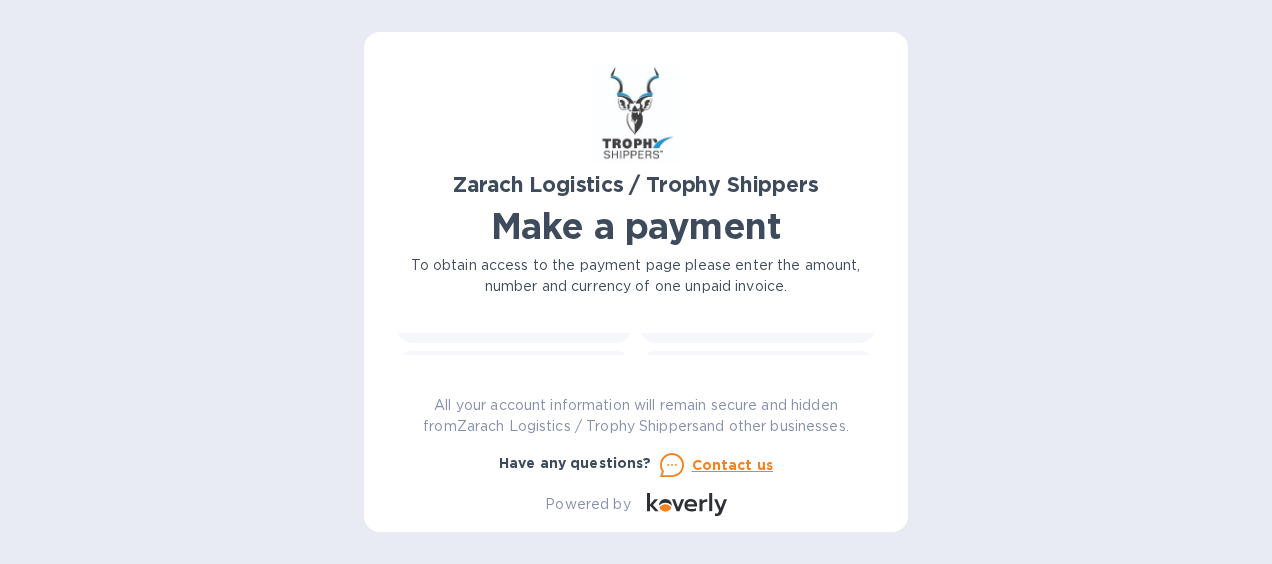 scroll, scrollTop: 352, scrollLeft: 0, axis: vertical 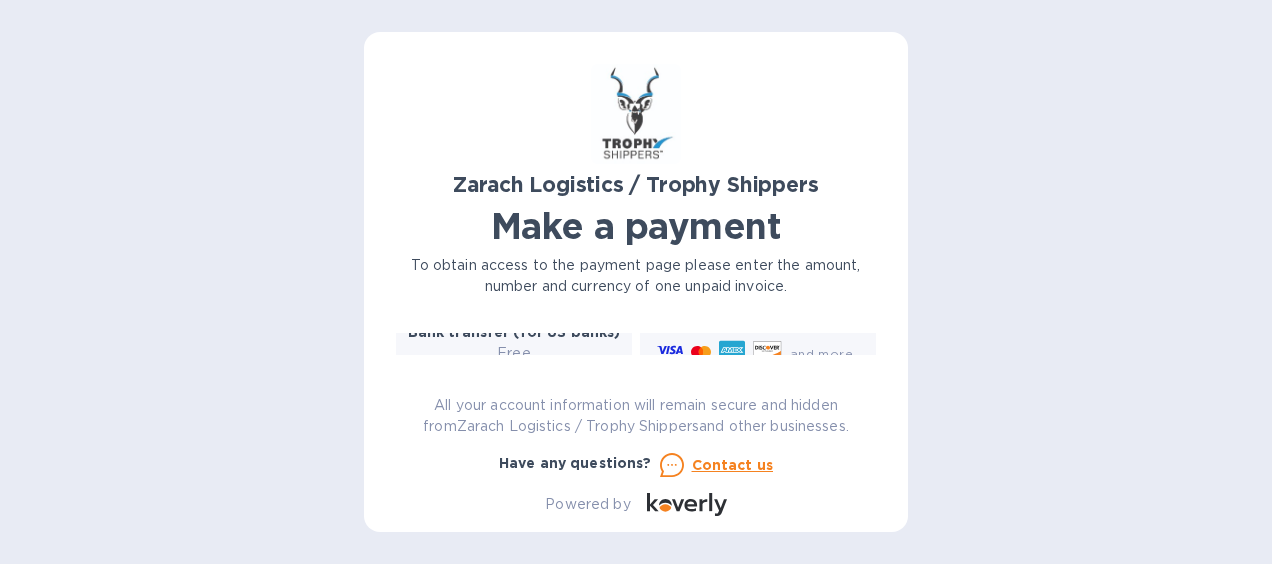 click 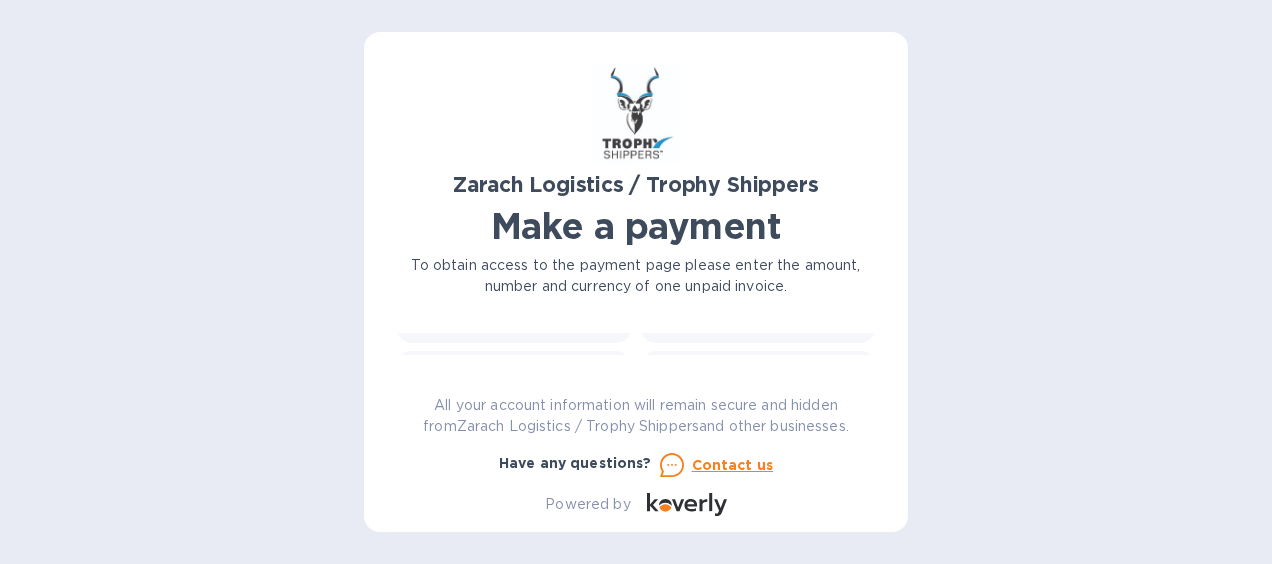 scroll, scrollTop: 352, scrollLeft: 0, axis: vertical 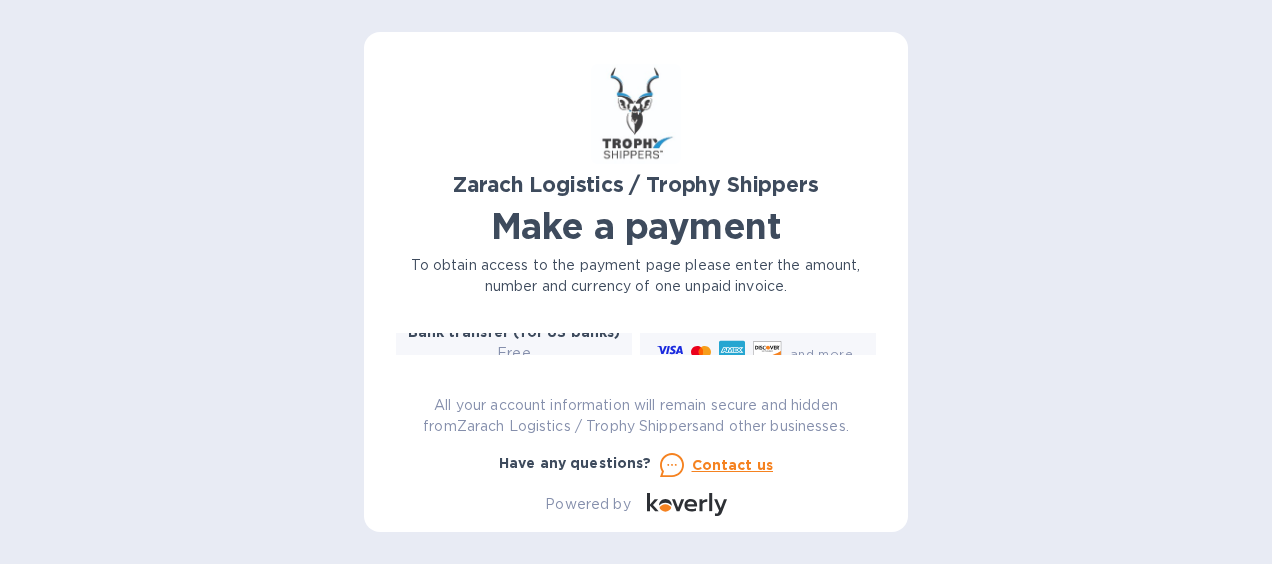 click on "Free" at bounding box center [514, 353] 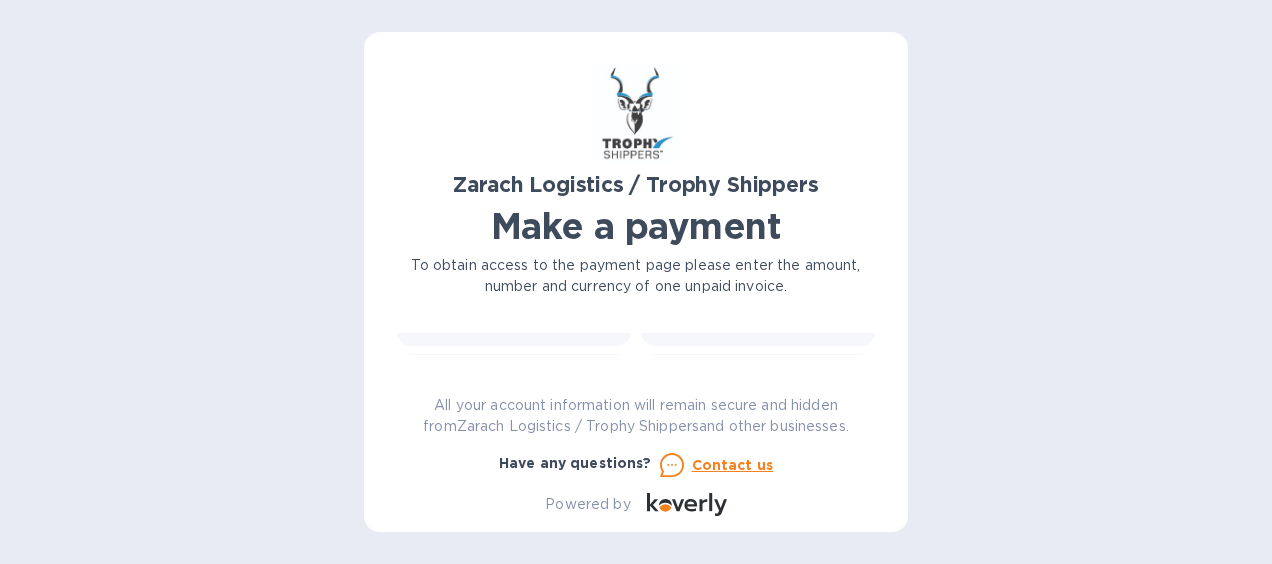 scroll, scrollTop: 392, scrollLeft: 0, axis: vertical 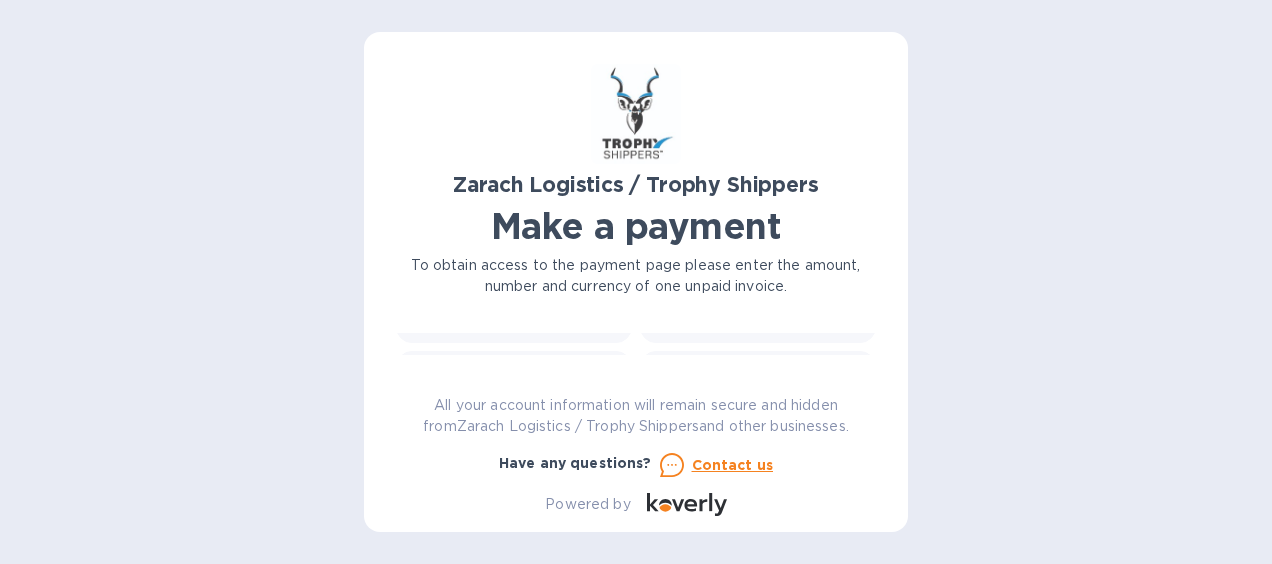 click on "Bank transfer (for US banks) Free" at bounding box center (514, 287) 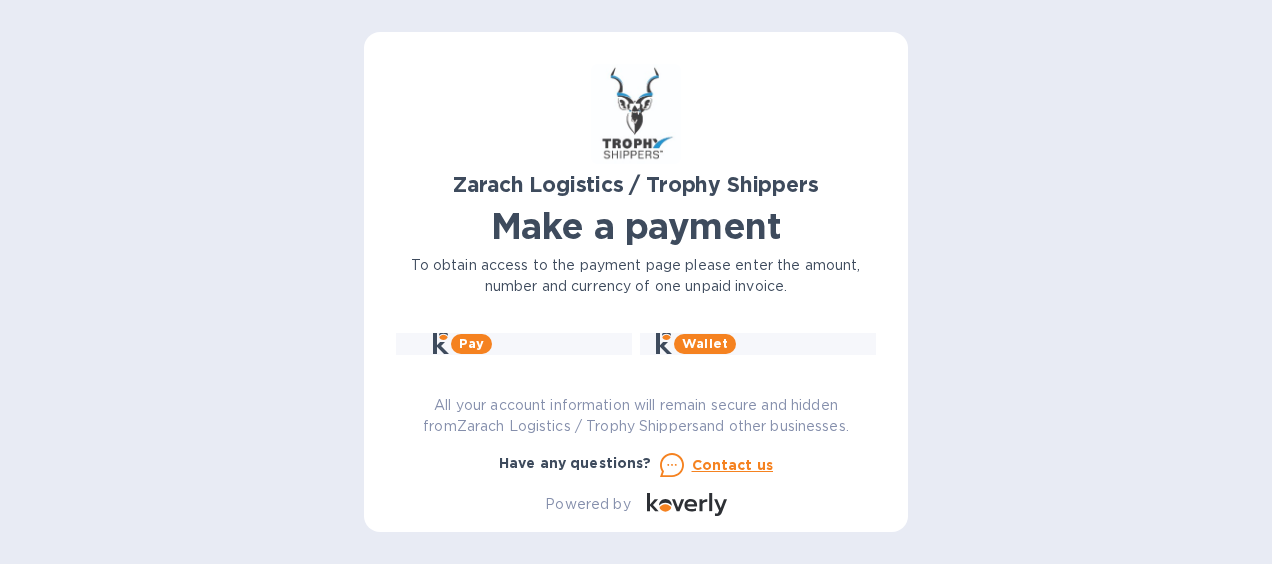 click on "Pay" at bounding box center [514, 342] 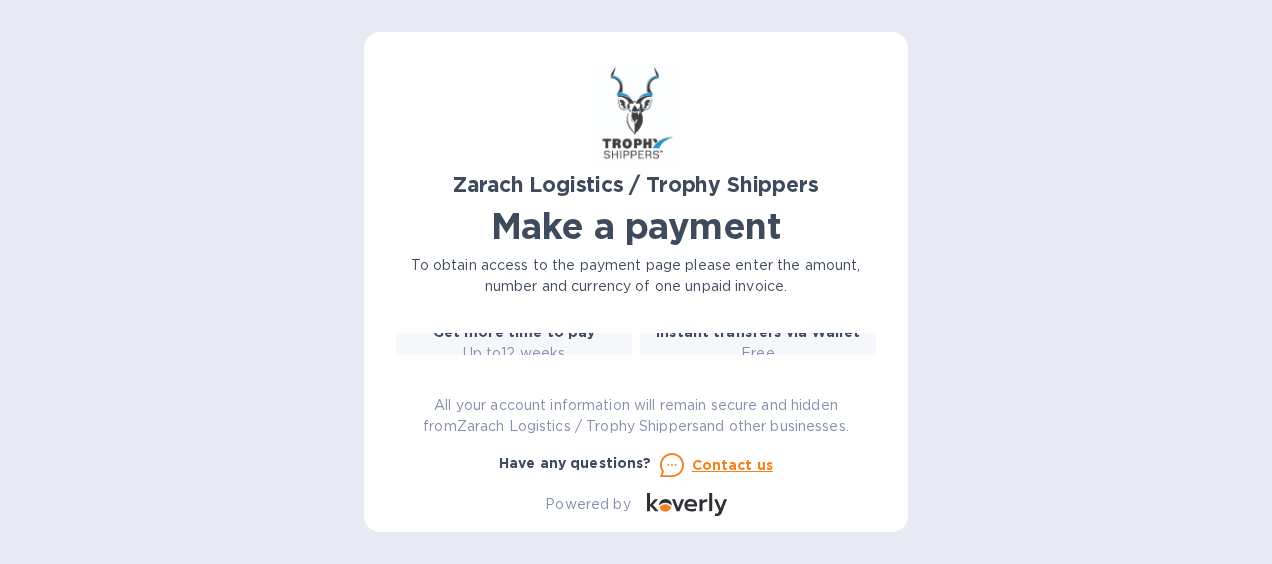 scroll, scrollTop: 432, scrollLeft: 0, axis: vertical 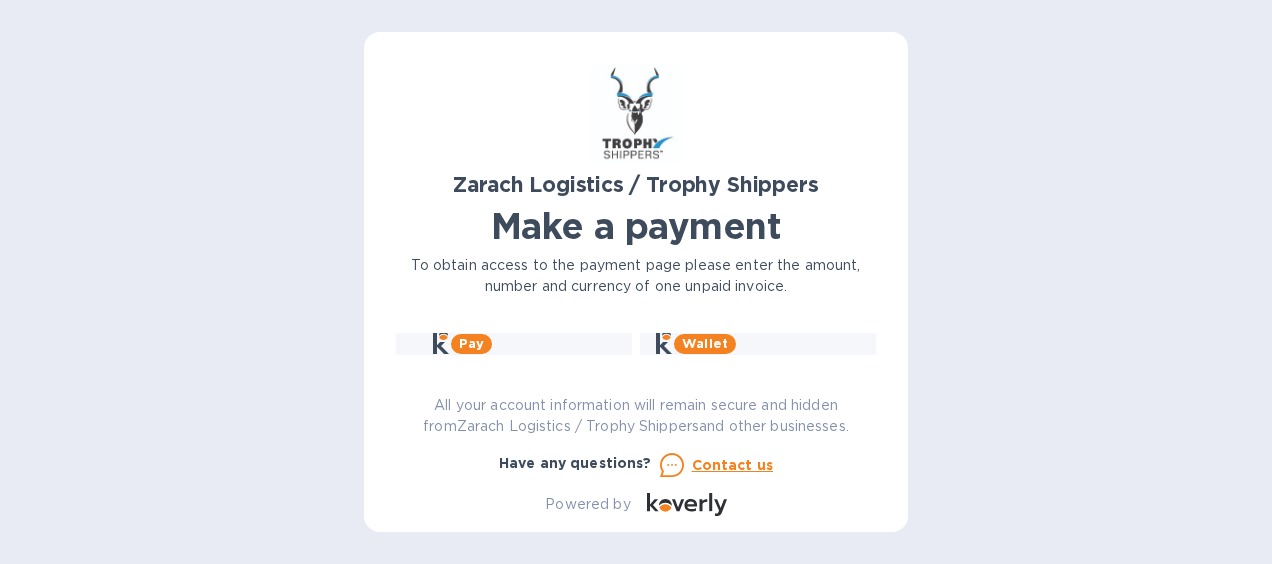 click on "Pay" at bounding box center (514, 342) 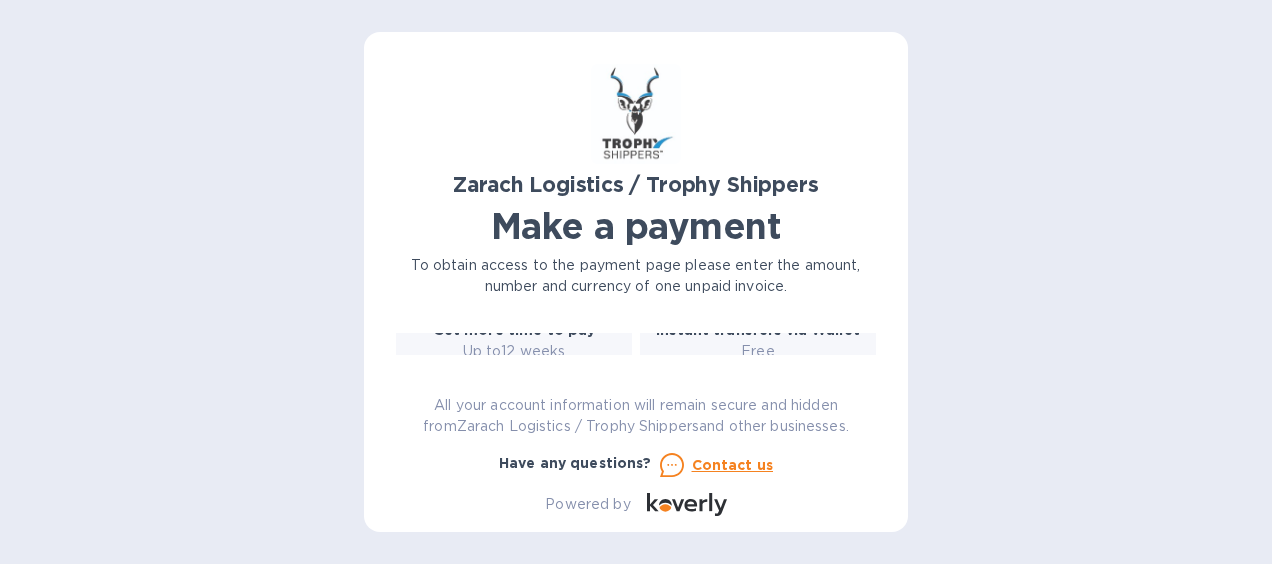 scroll, scrollTop: 512, scrollLeft: 0, axis: vertical 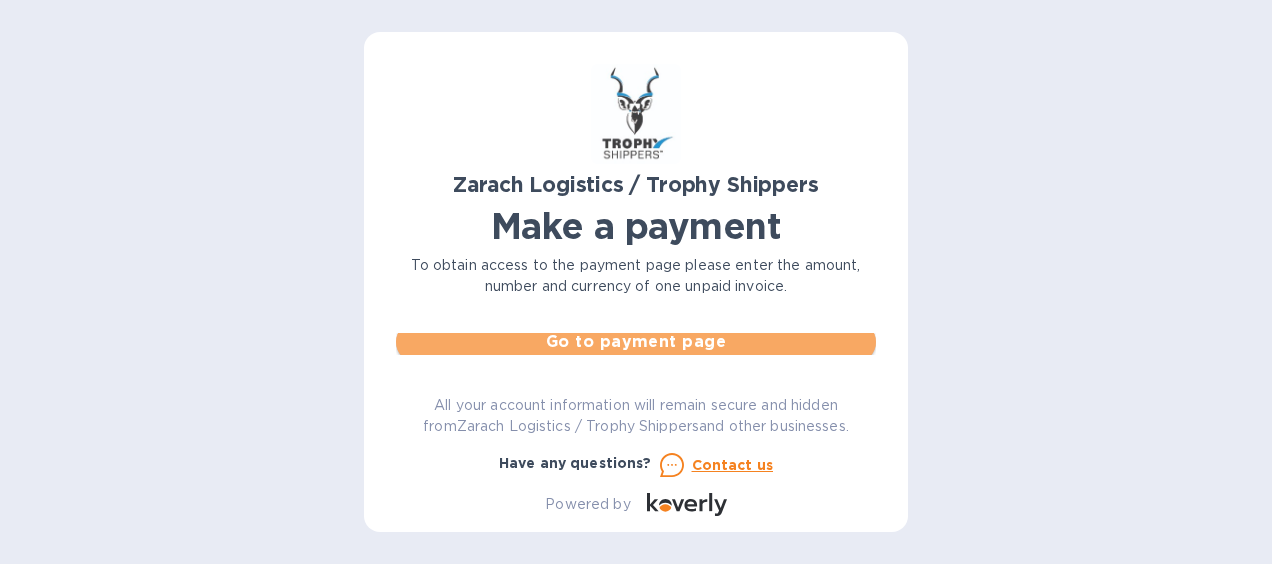 click on "Go to payment page" at bounding box center [636, 342] 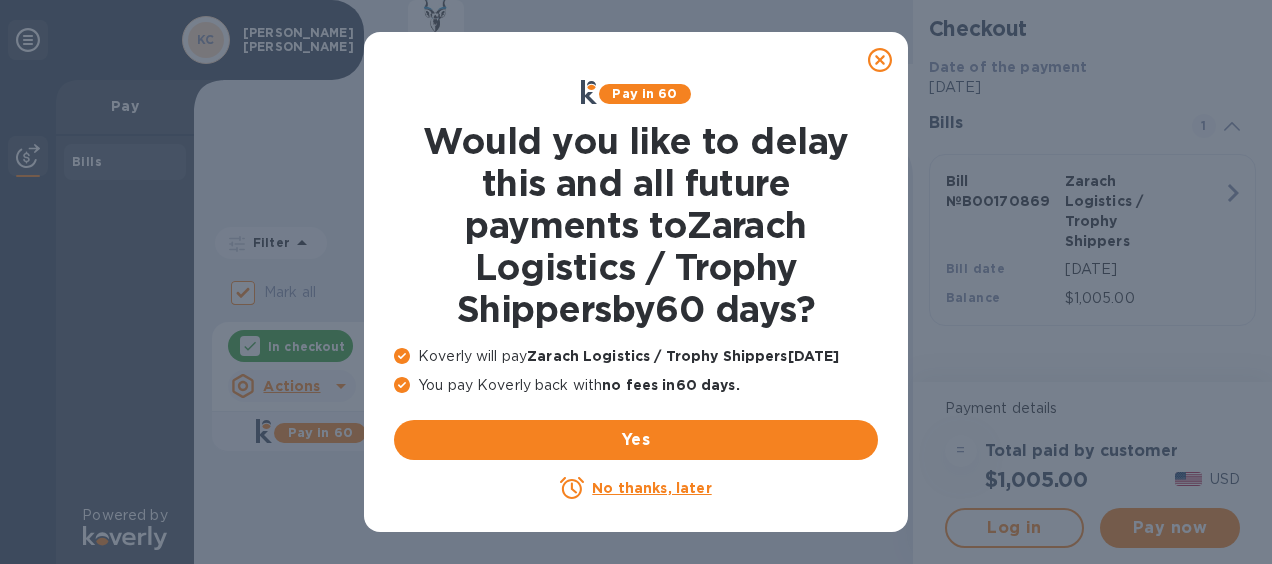 click on "No thanks, later" at bounding box center [651, 488] 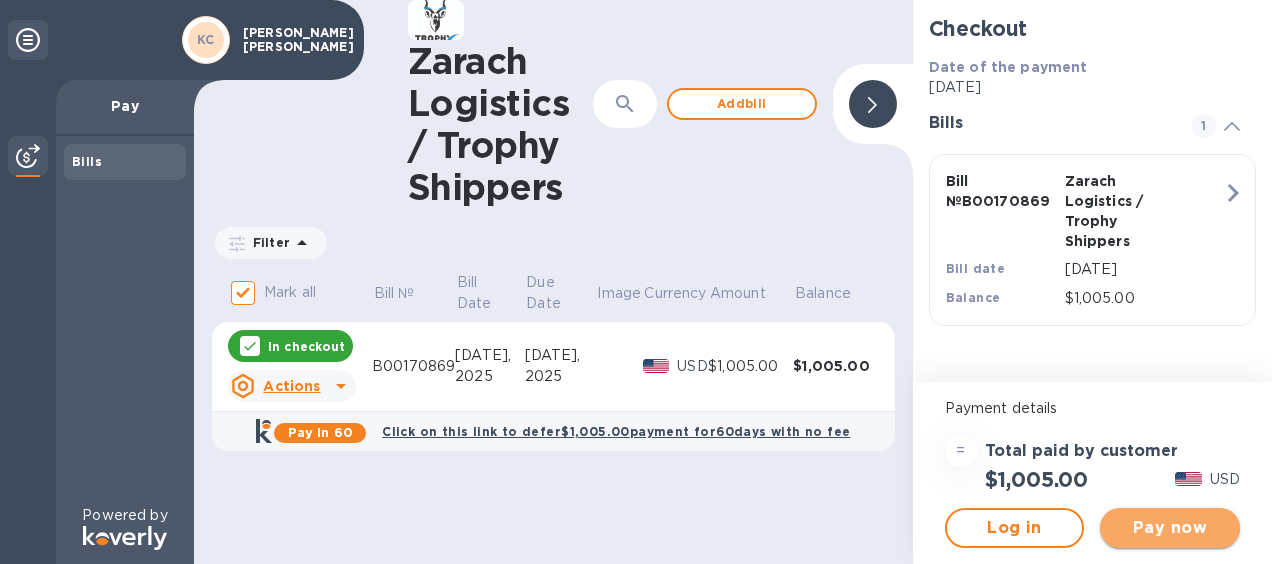 click on "Pay now" at bounding box center [1170, 528] 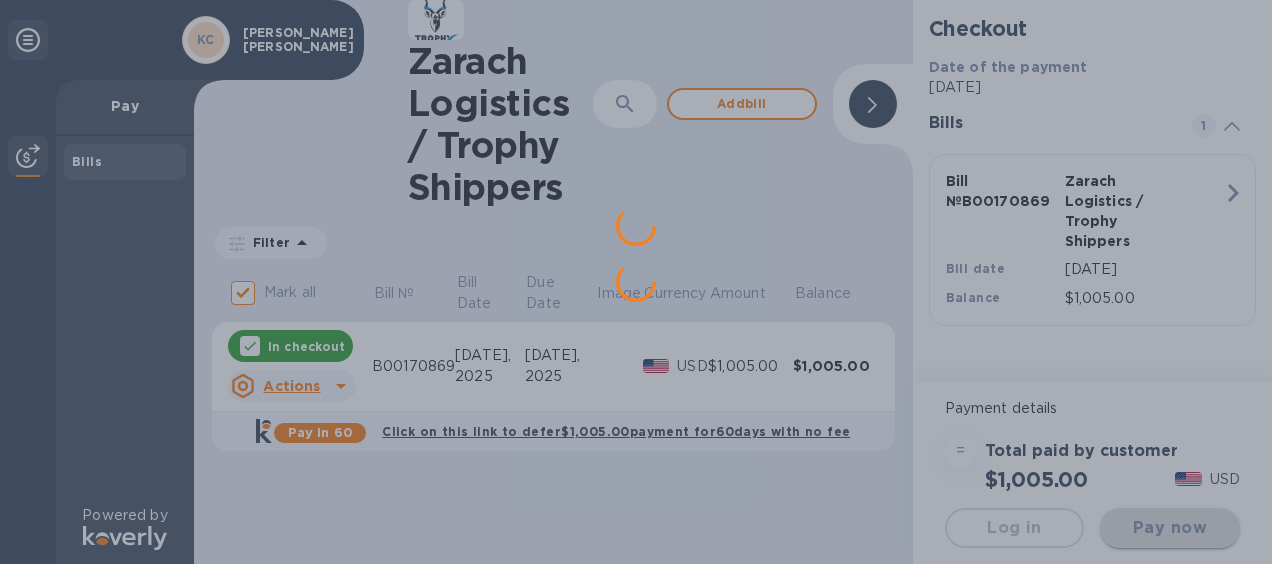 scroll, scrollTop: 0, scrollLeft: 0, axis: both 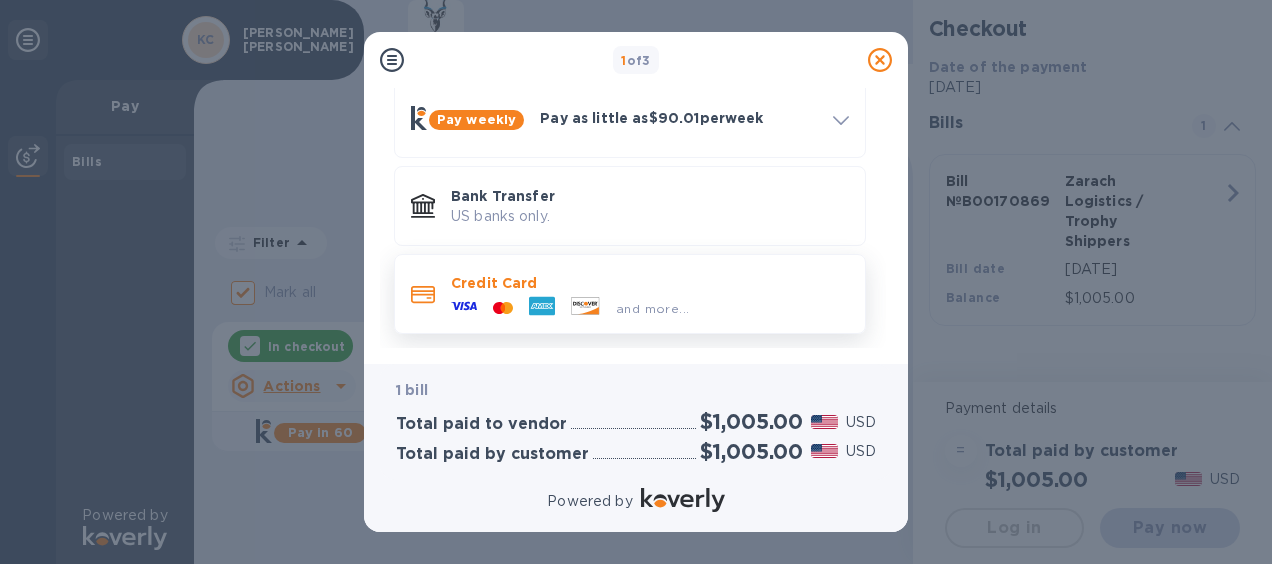 click on "and more..." at bounding box center (650, 304) 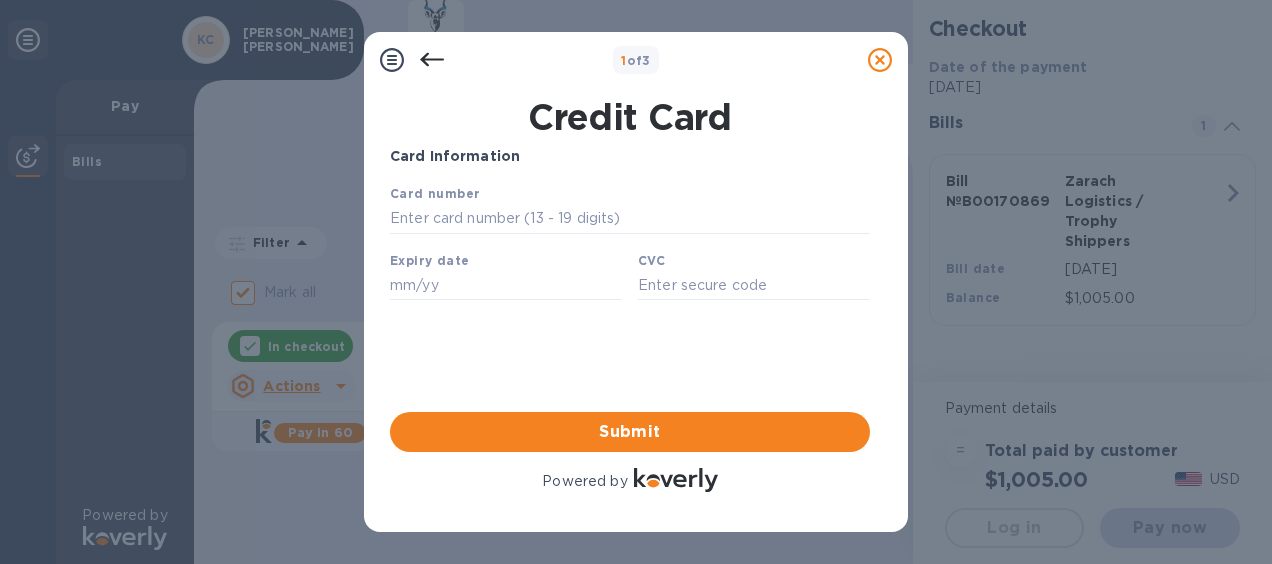 scroll, scrollTop: 0, scrollLeft: 0, axis: both 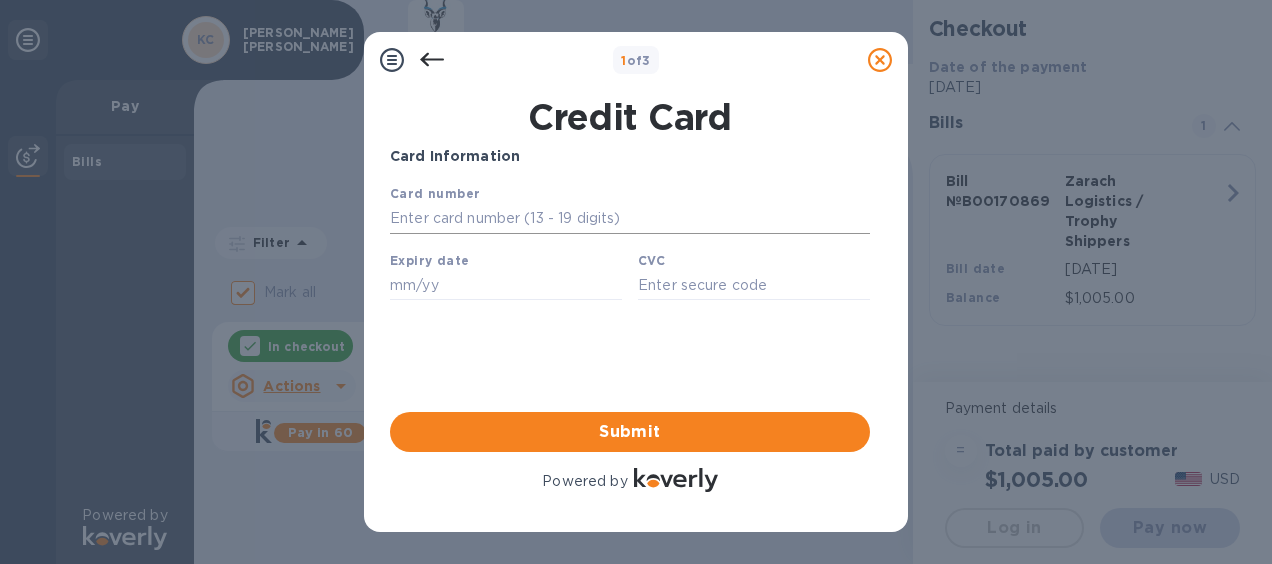 click at bounding box center [630, 219] 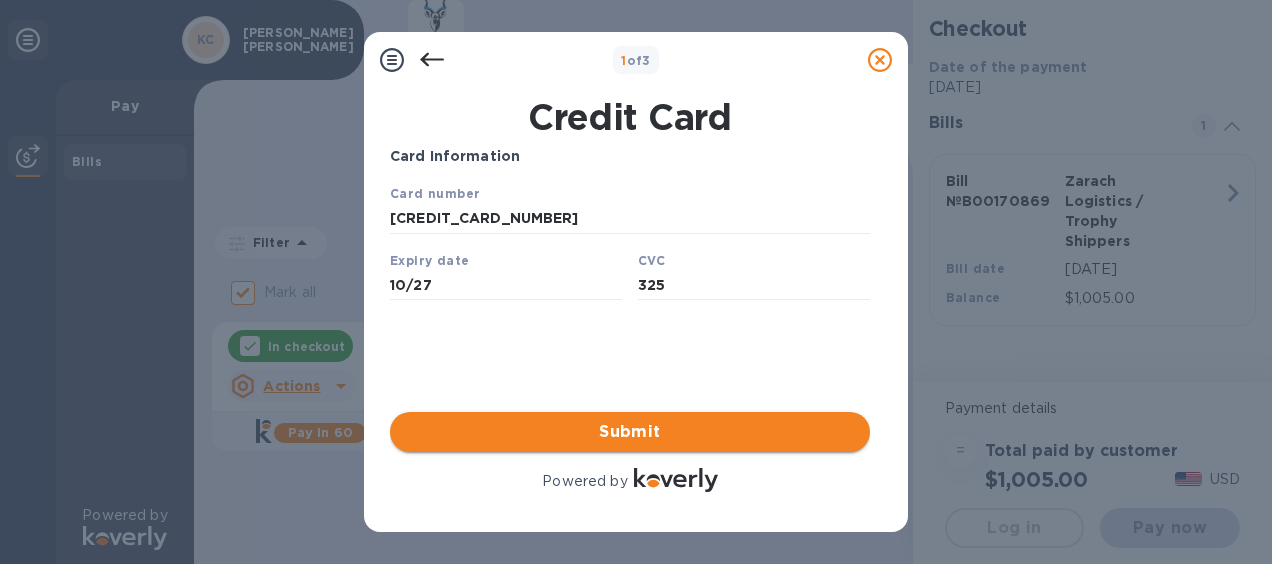 click on "Submit" at bounding box center [630, 432] 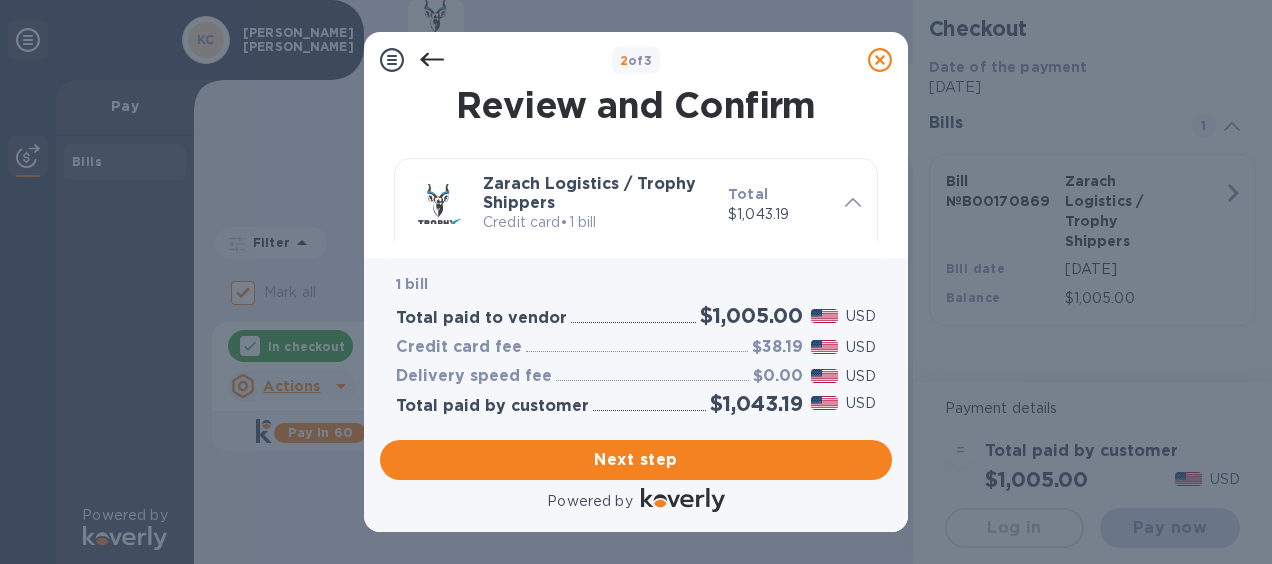 click 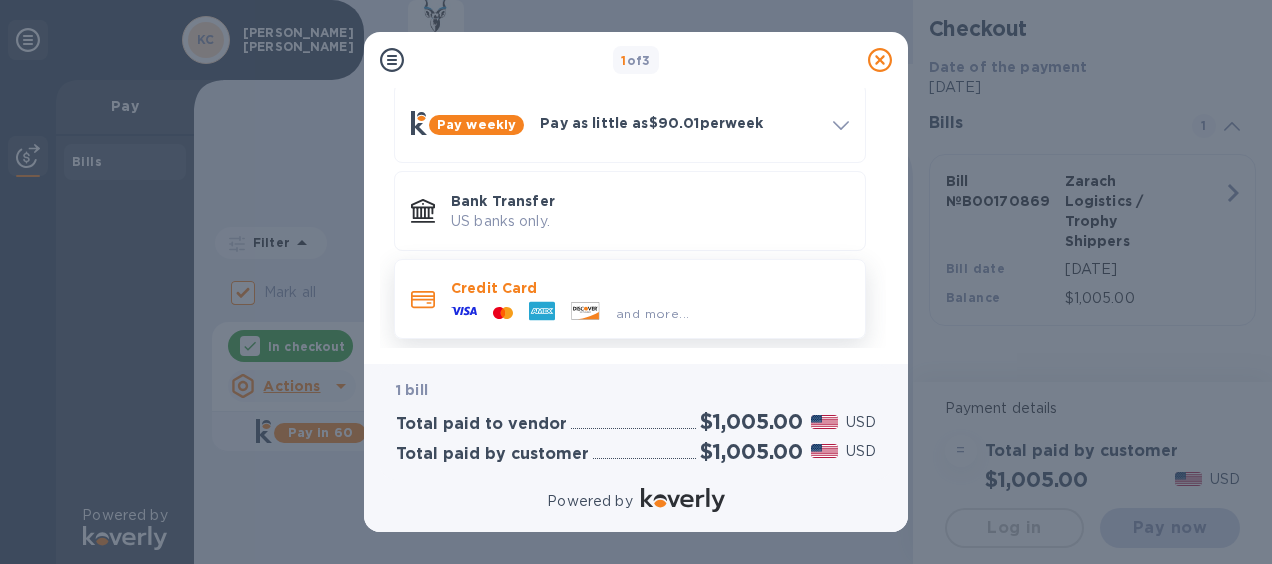 scroll, scrollTop: 198, scrollLeft: 0, axis: vertical 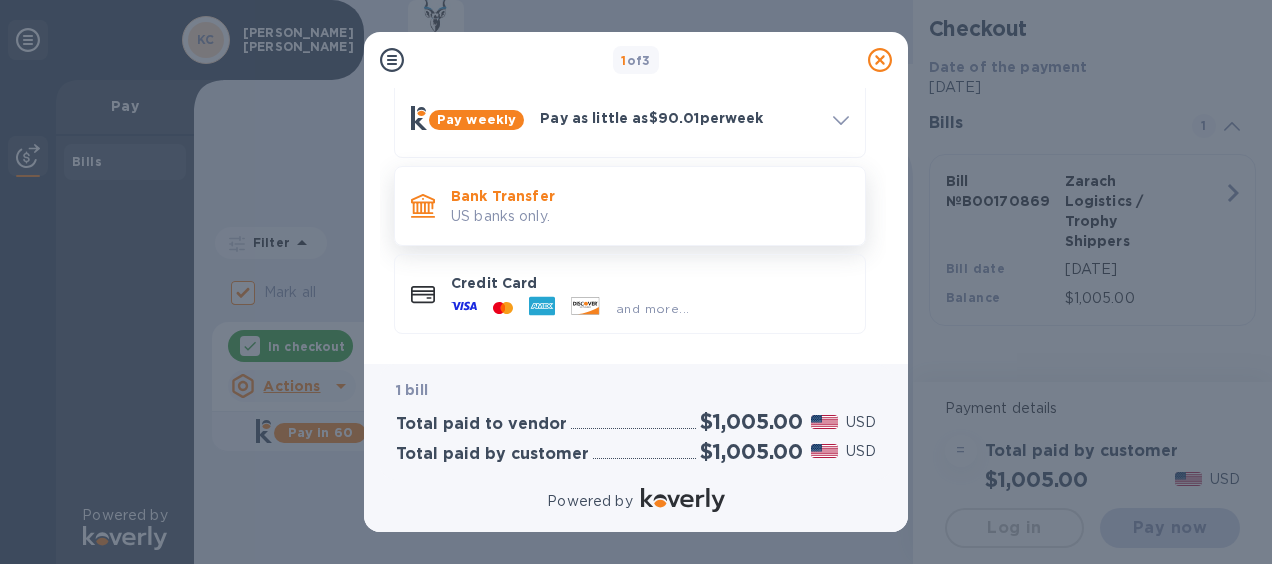 click on "US banks only." at bounding box center (650, 216) 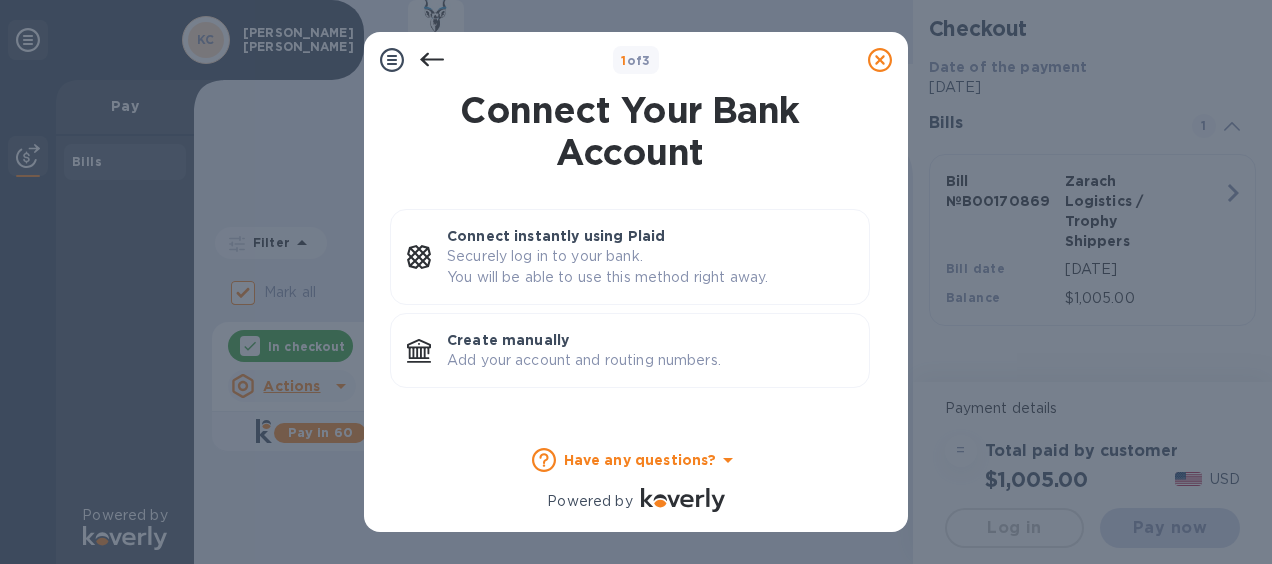 scroll, scrollTop: 2, scrollLeft: 0, axis: vertical 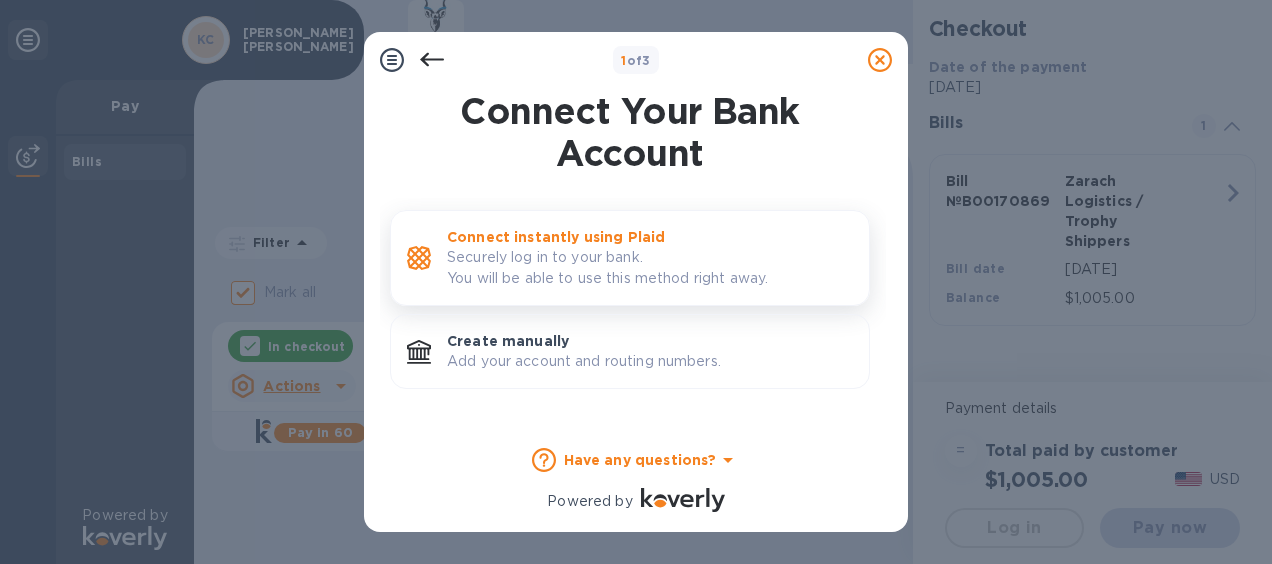 click on "Securely log in to your bank.   You will be able to use this method right away." at bounding box center (650, 268) 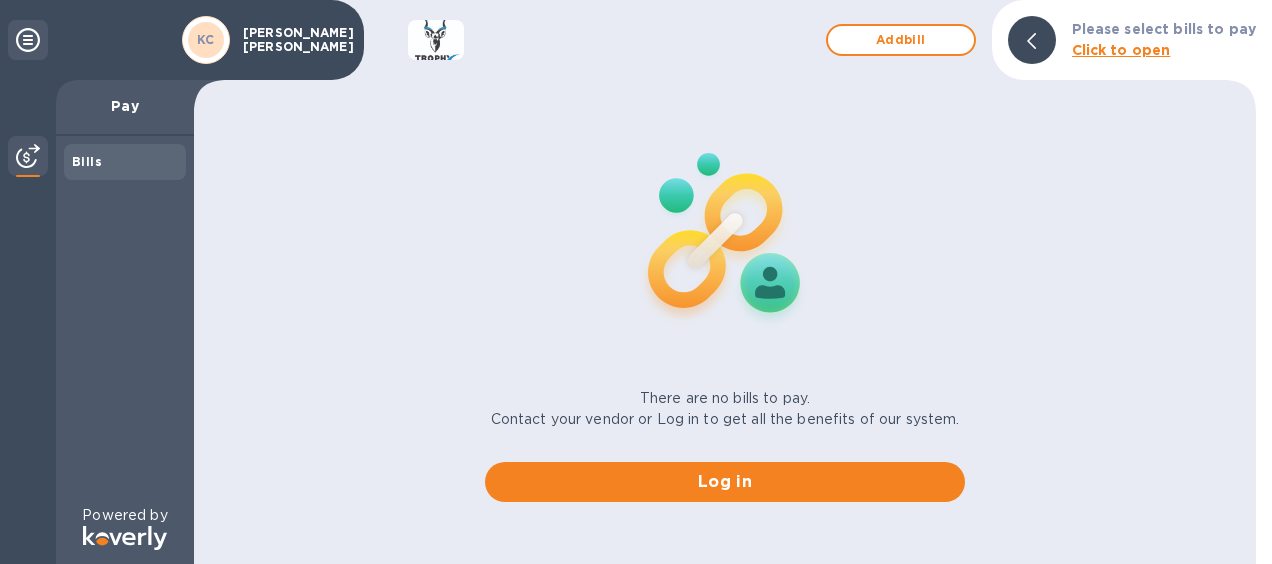 scroll, scrollTop: 0, scrollLeft: 0, axis: both 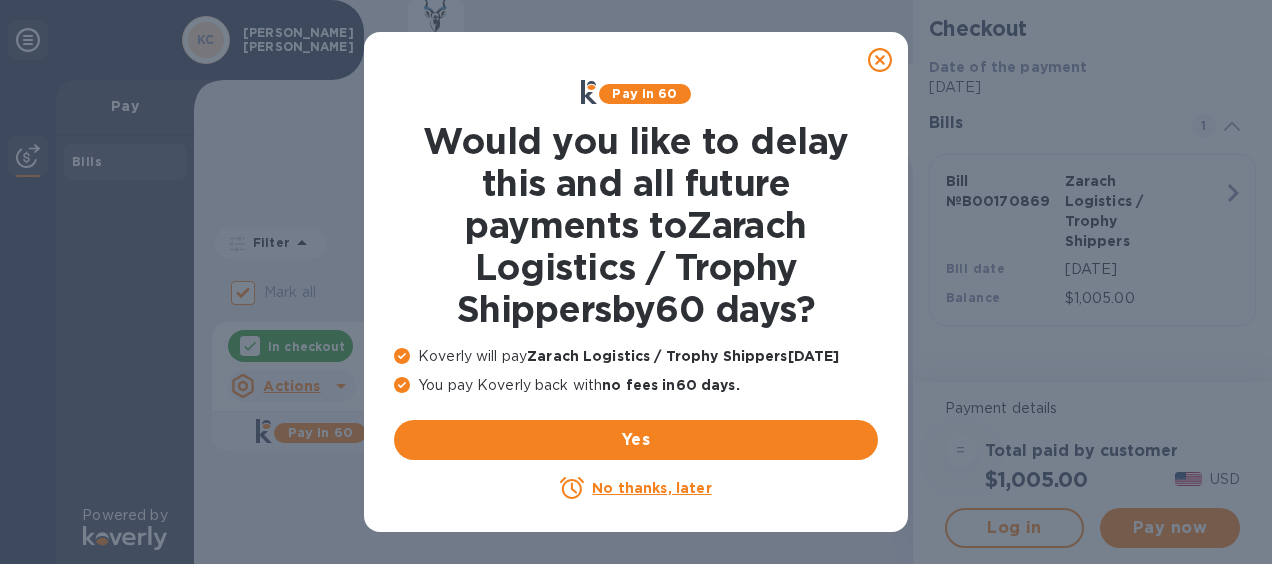 click on "No thanks, later" at bounding box center [651, 488] 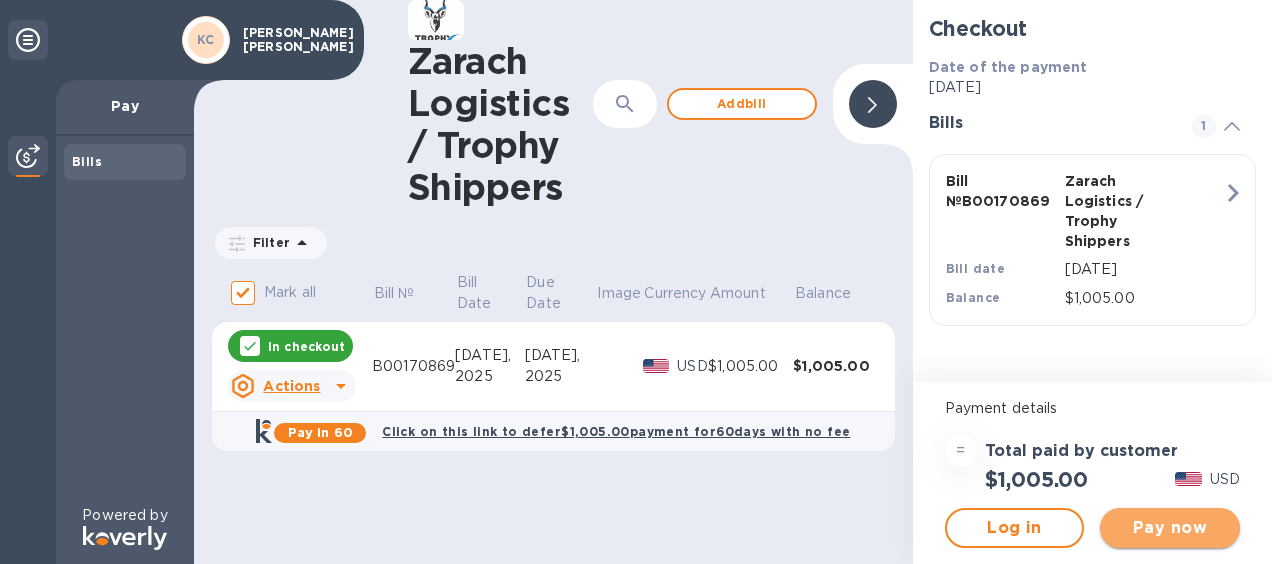 click on "Pay now" at bounding box center [1170, 528] 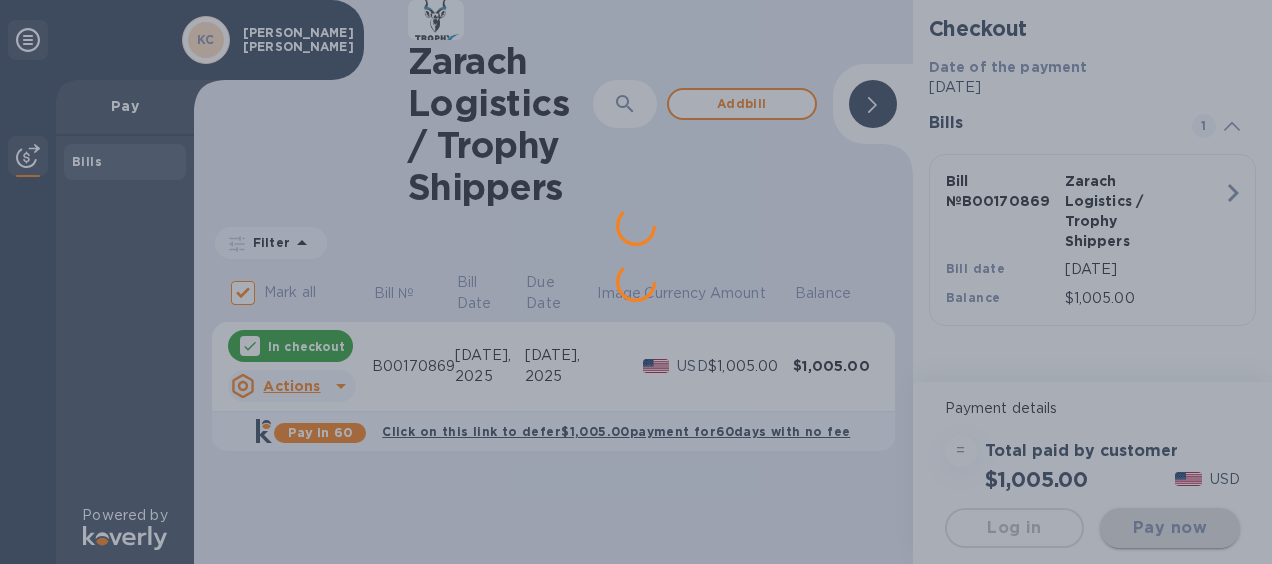 scroll, scrollTop: 0, scrollLeft: 0, axis: both 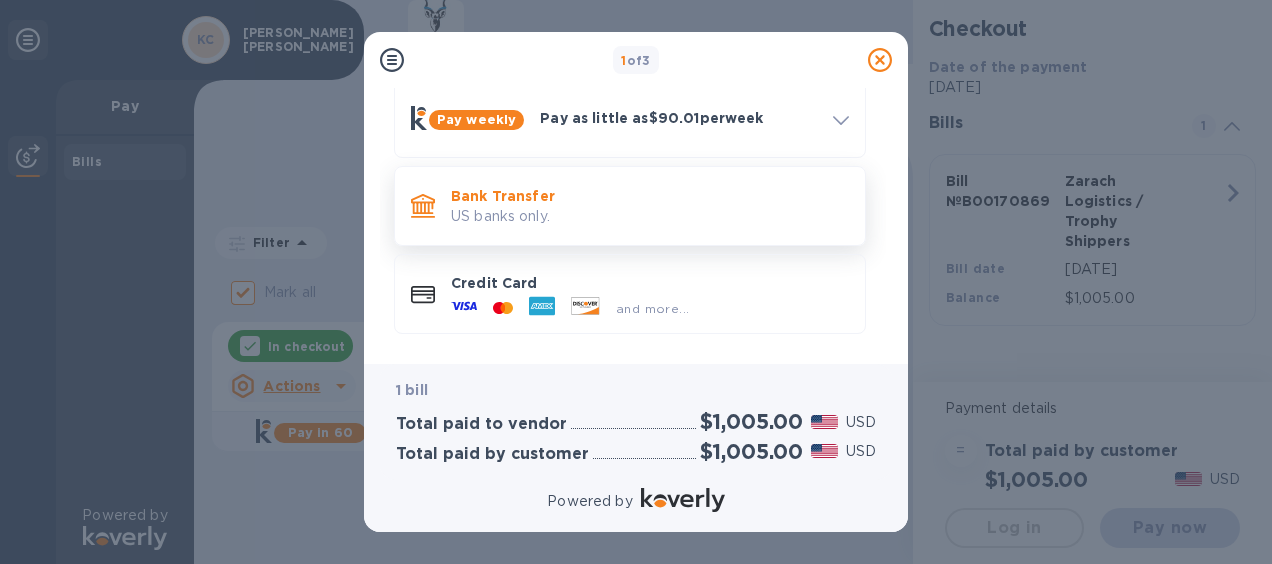 click on "US banks only." at bounding box center [650, 216] 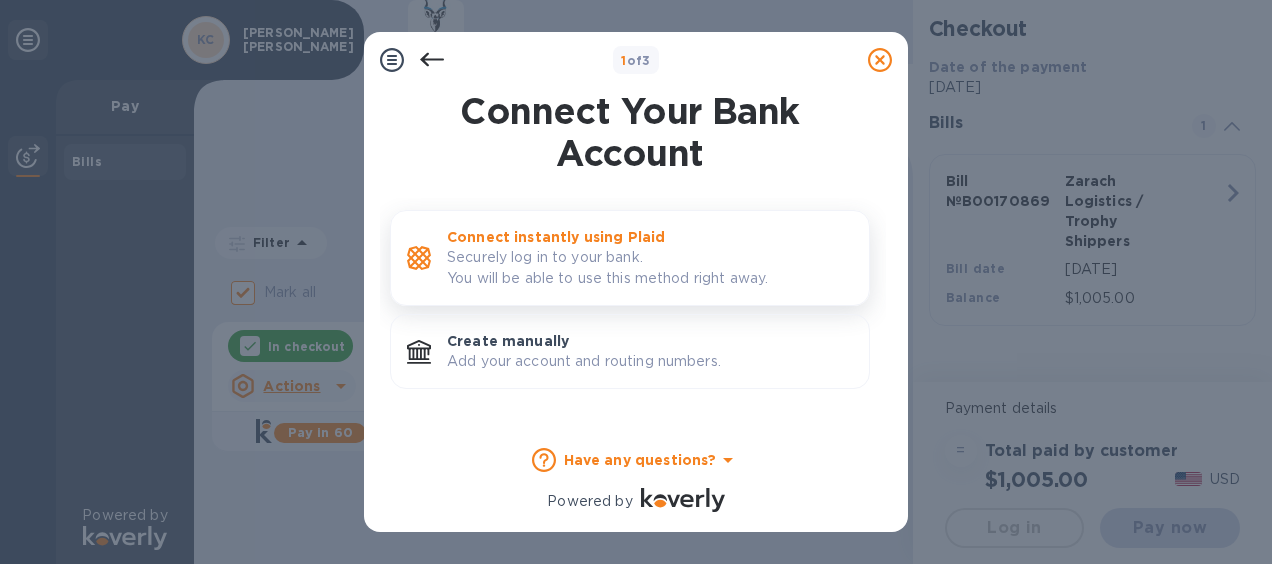 click on "Securely log in to your bank.   You will be able to use this method right away." at bounding box center (650, 268) 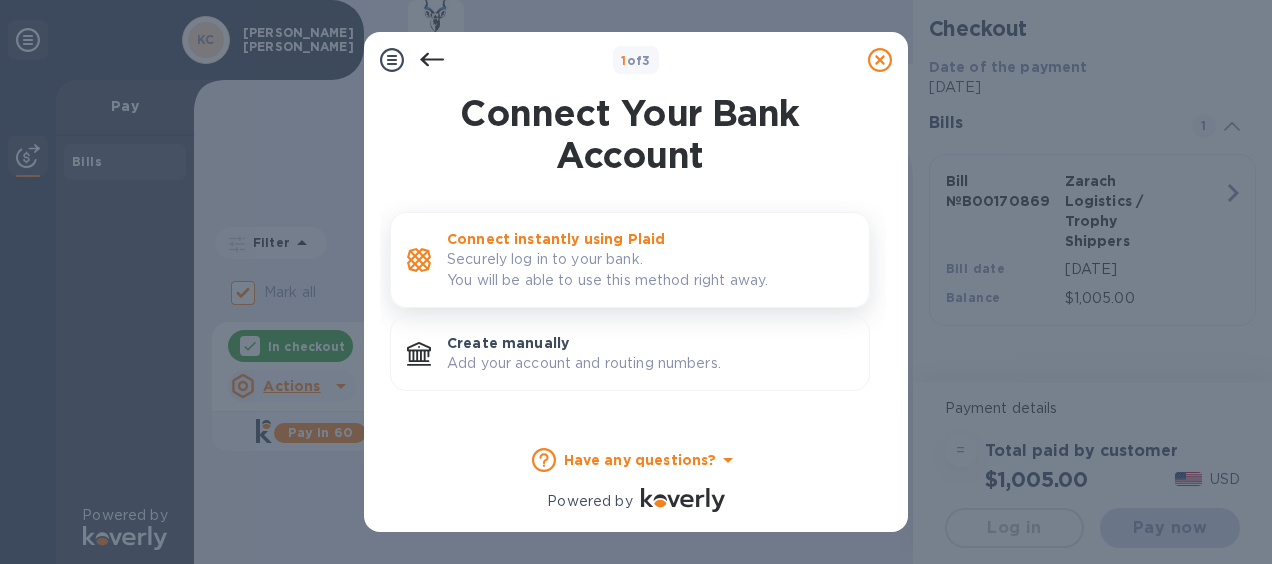 click on "Securely log in to your bank.   You will be able to use this method right away." at bounding box center [650, 270] 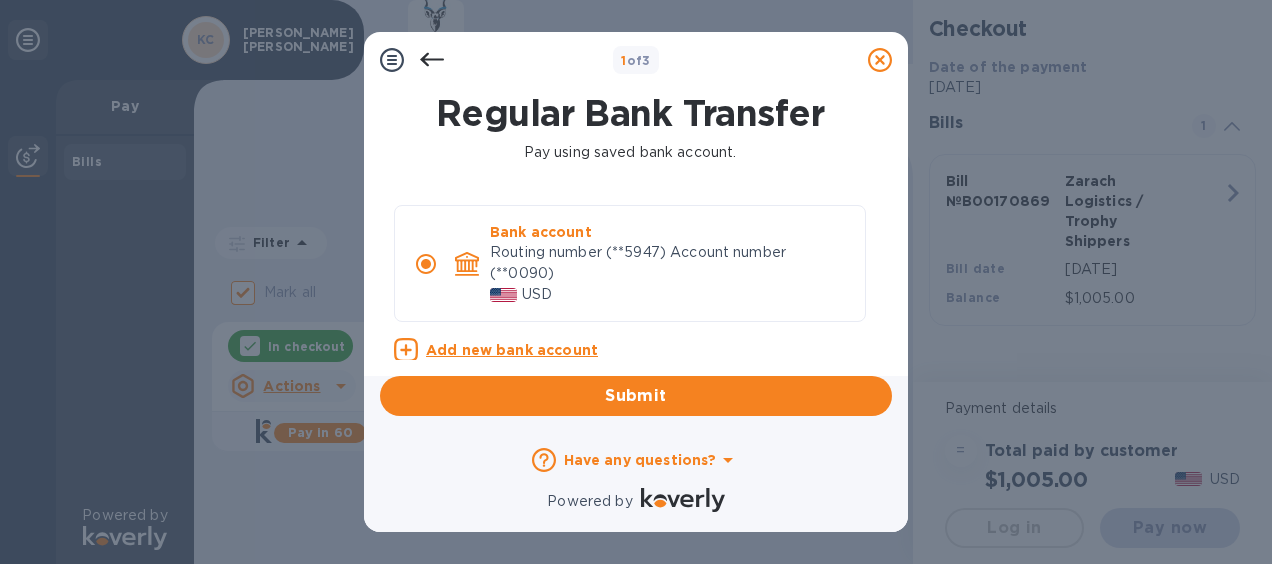 scroll, scrollTop: 8, scrollLeft: 0, axis: vertical 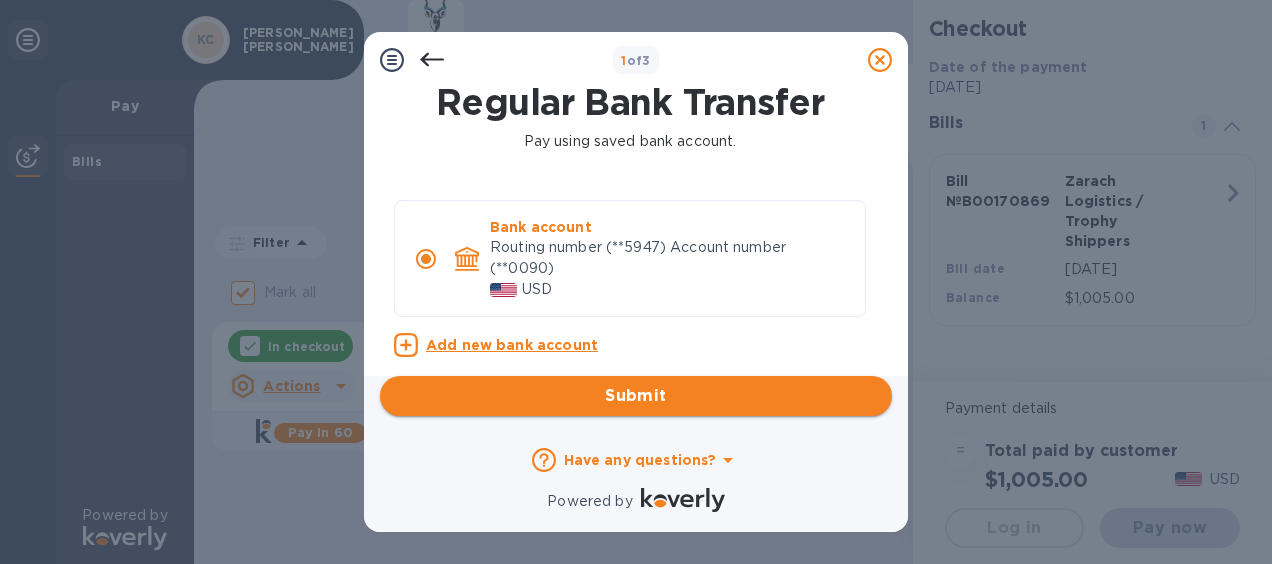 click on "Submit" at bounding box center [636, 396] 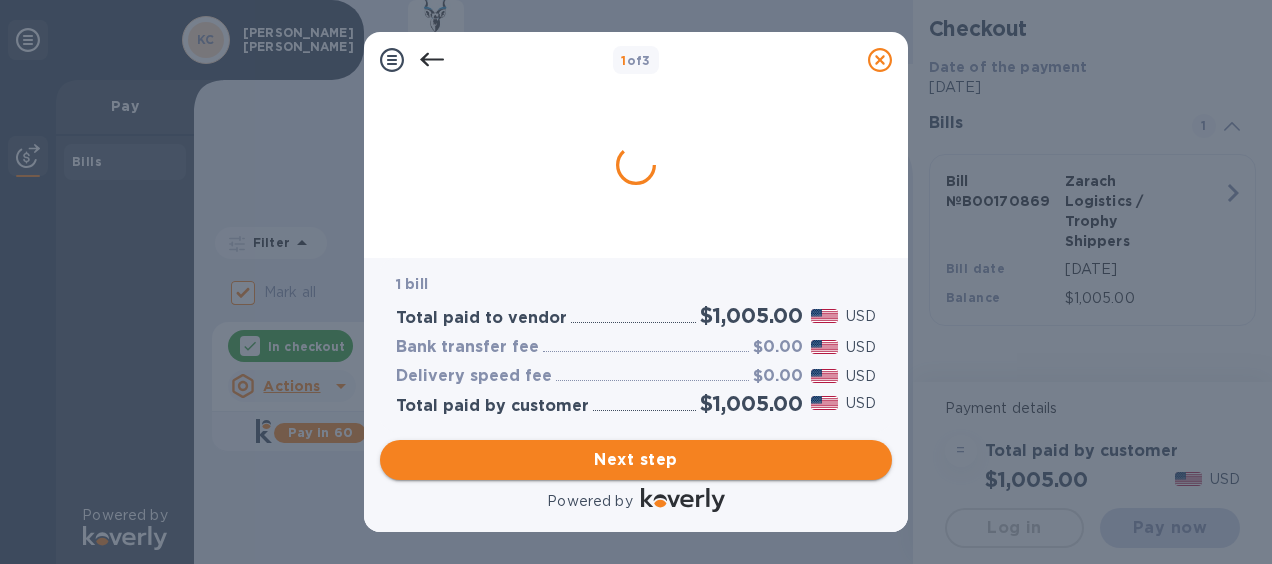 scroll, scrollTop: 0, scrollLeft: 0, axis: both 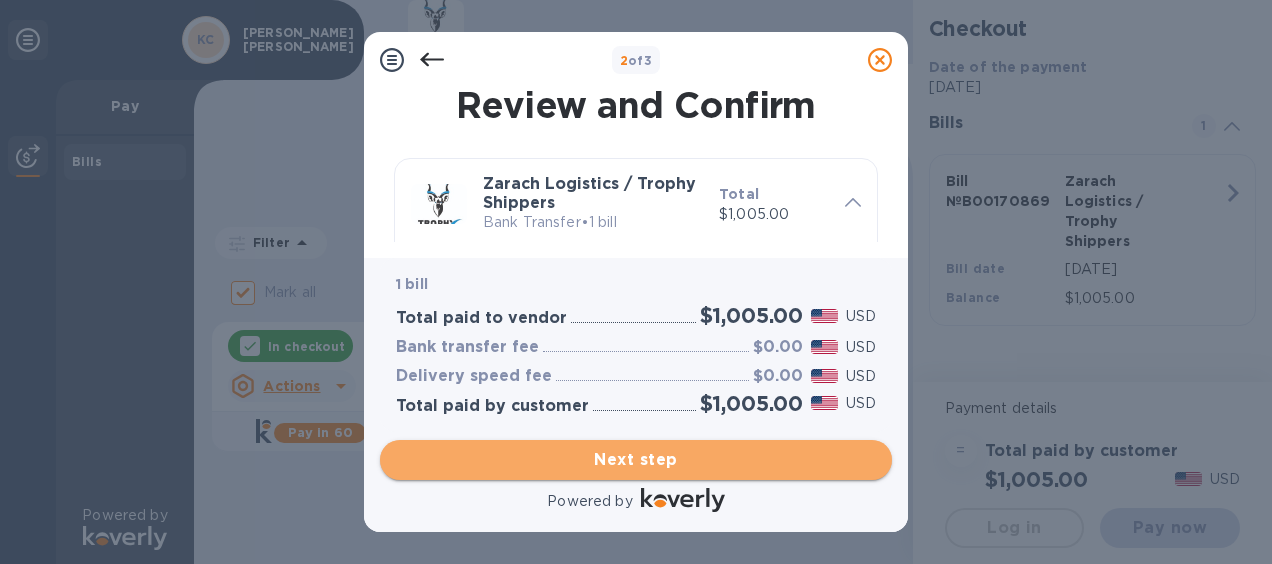 click on "Next step" at bounding box center [636, 460] 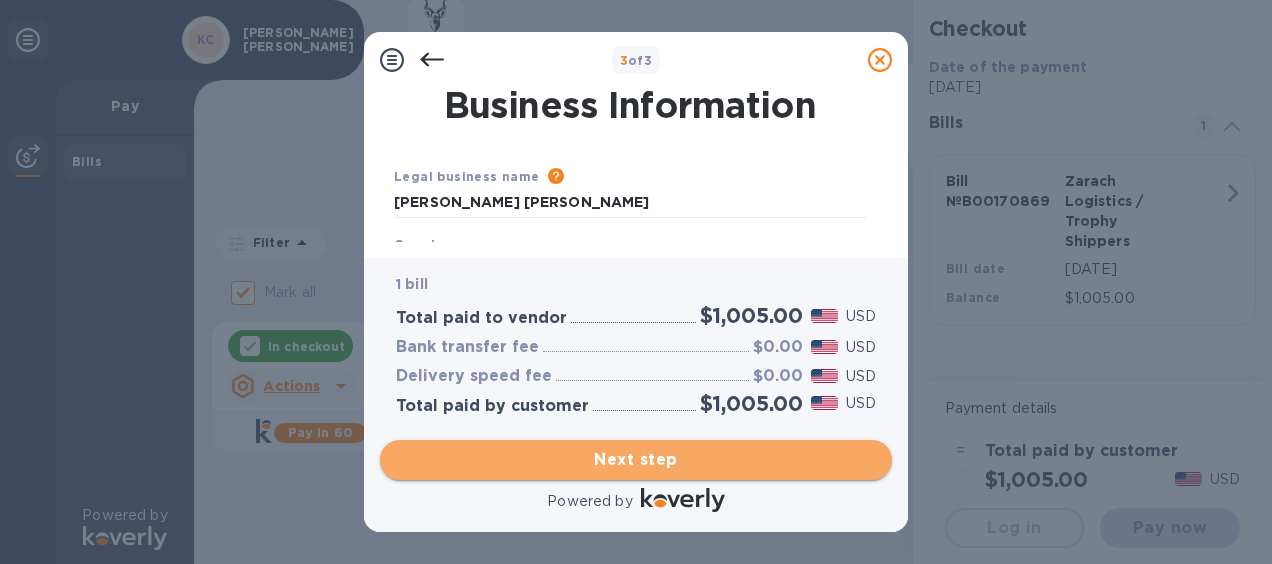 click on "Next step" at bounding box center [636, 460] 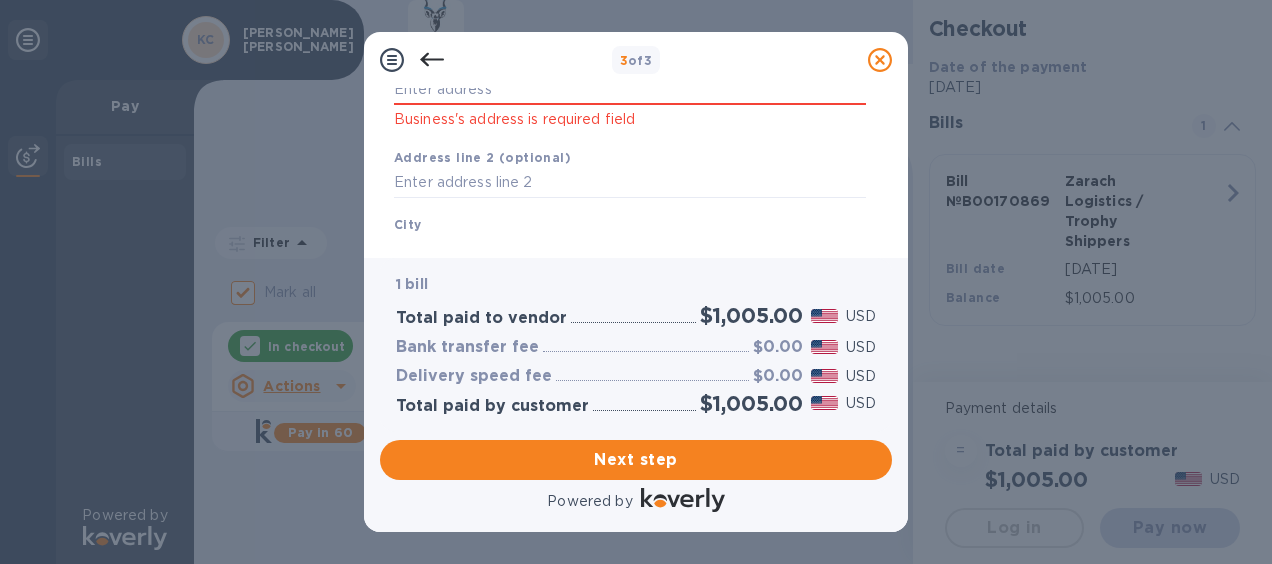 scroll, scrollTop: 100, scrollLeft: 0, axis: vertical 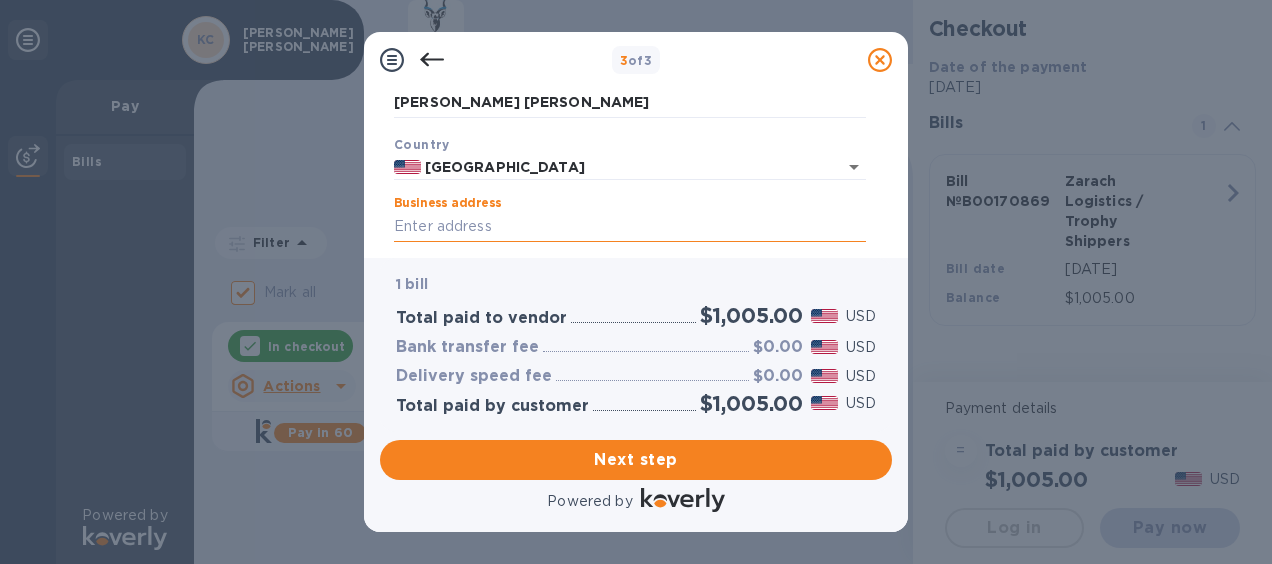 click on "Business address" at bounding box center (630, 227) 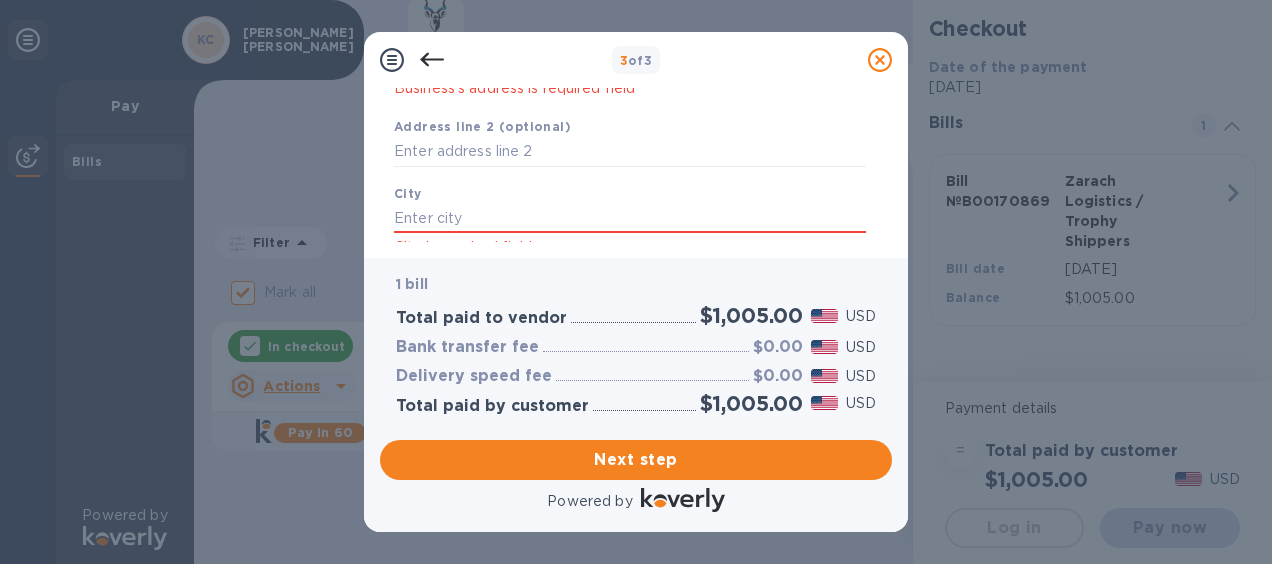 scroll, scrollTop: 300, scrollLeft: 0, axis: vertical 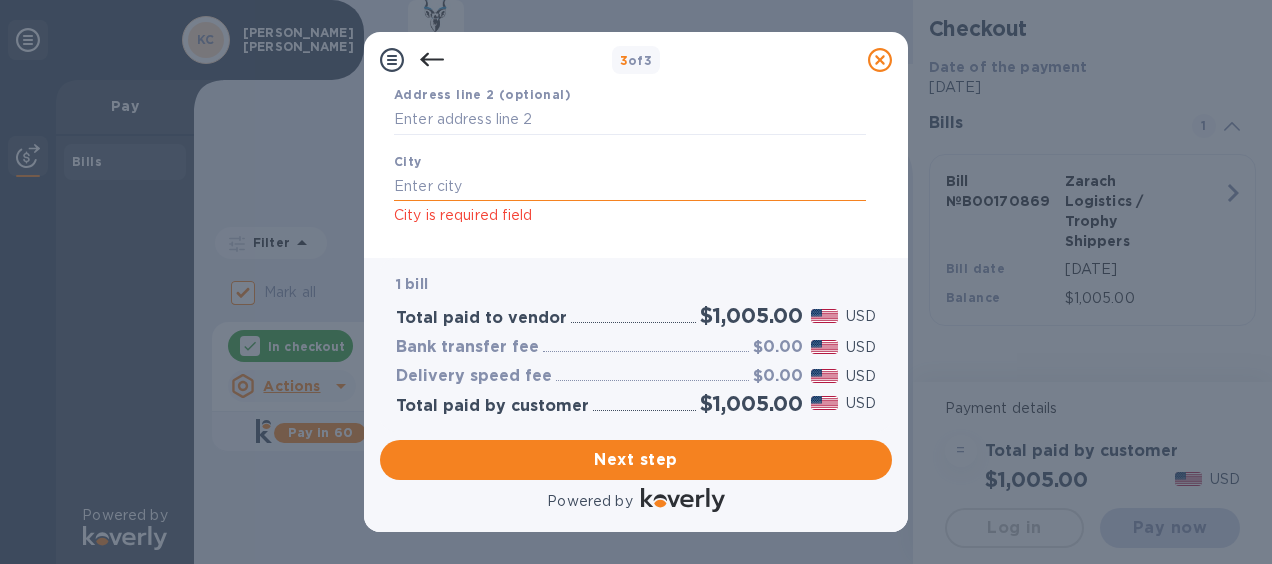 click at bounding box center (630, 186) 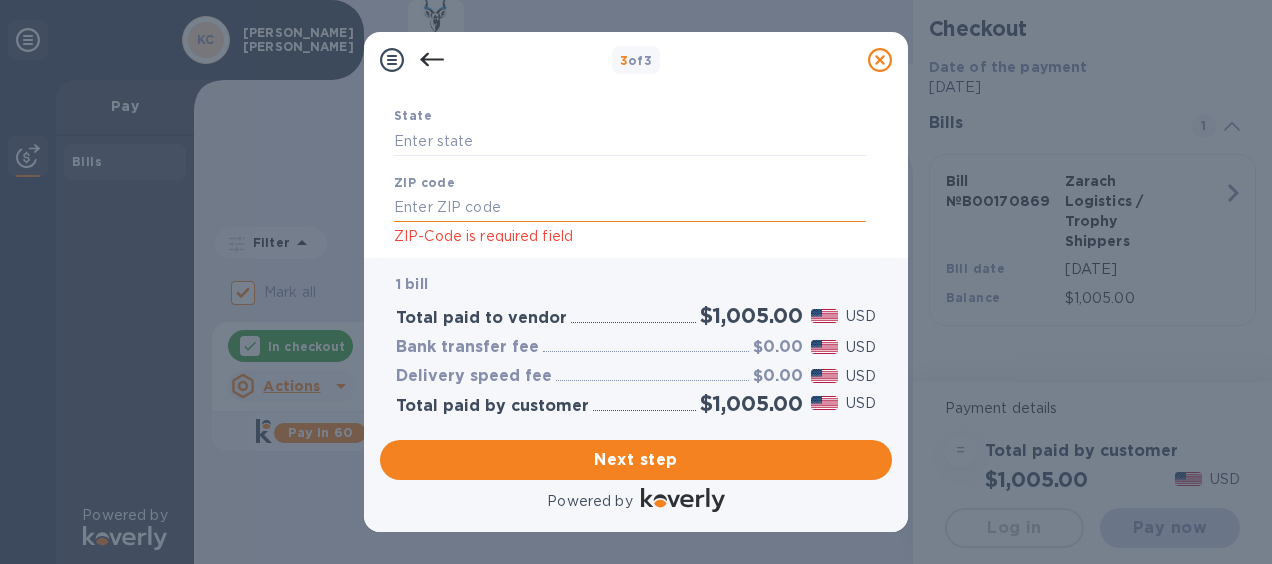 scroll, scrollTop: 394, scrollLeft: 0, axis: vertical 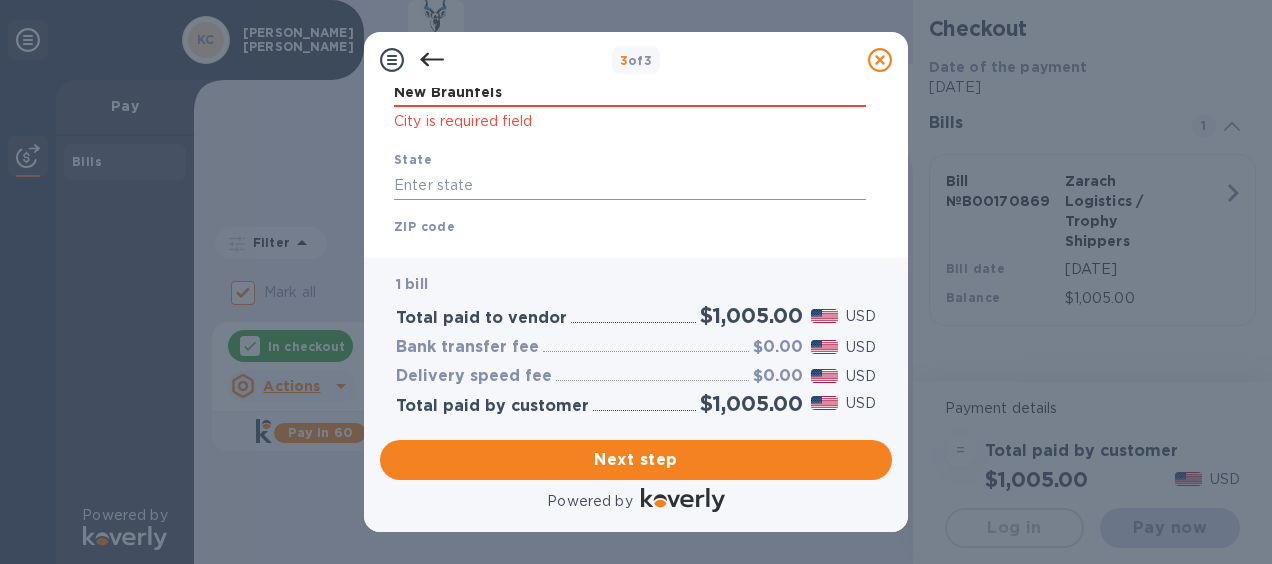 type on "New Braunfels" 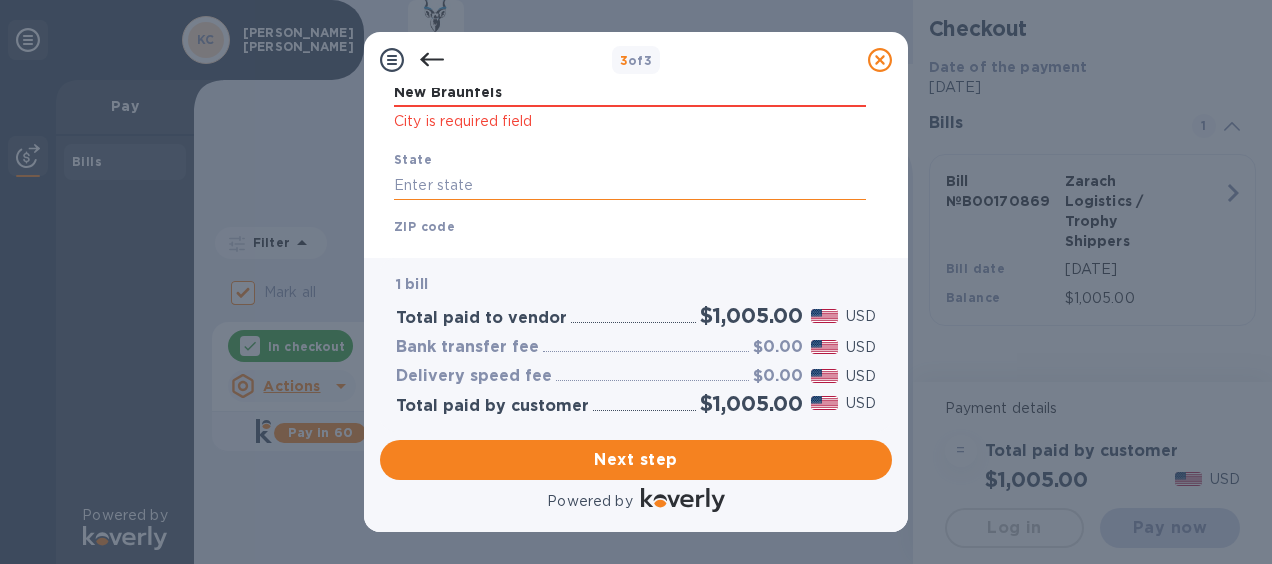 click at bounding box center (630, 185) 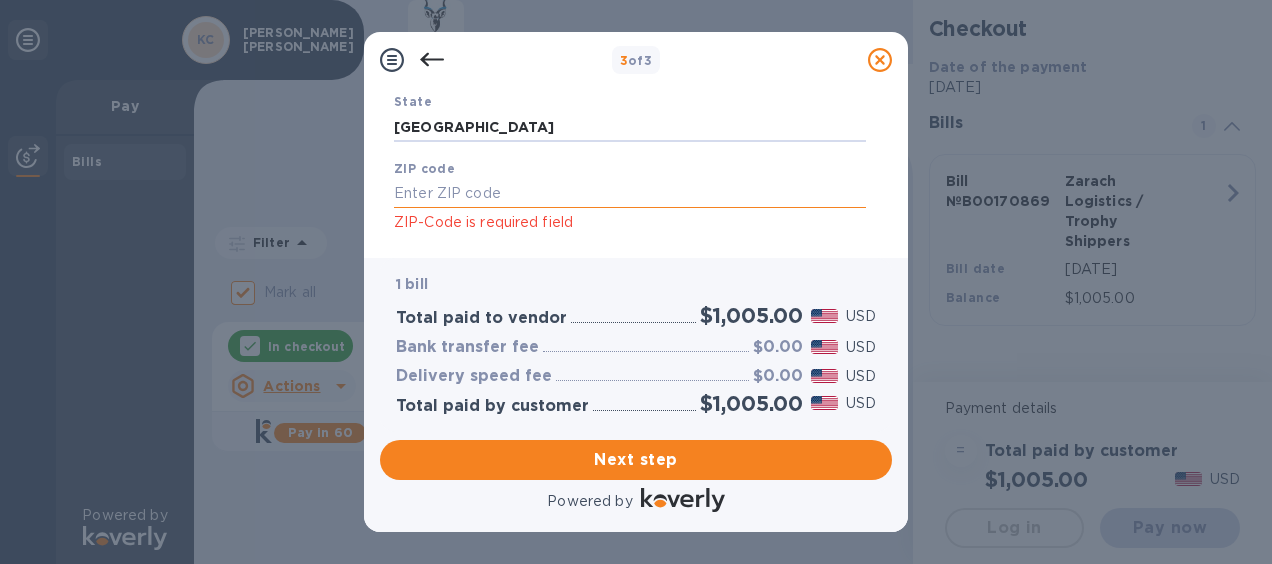 scroll, scrollTop: 494, scrollLeft: 0, axis: vertical 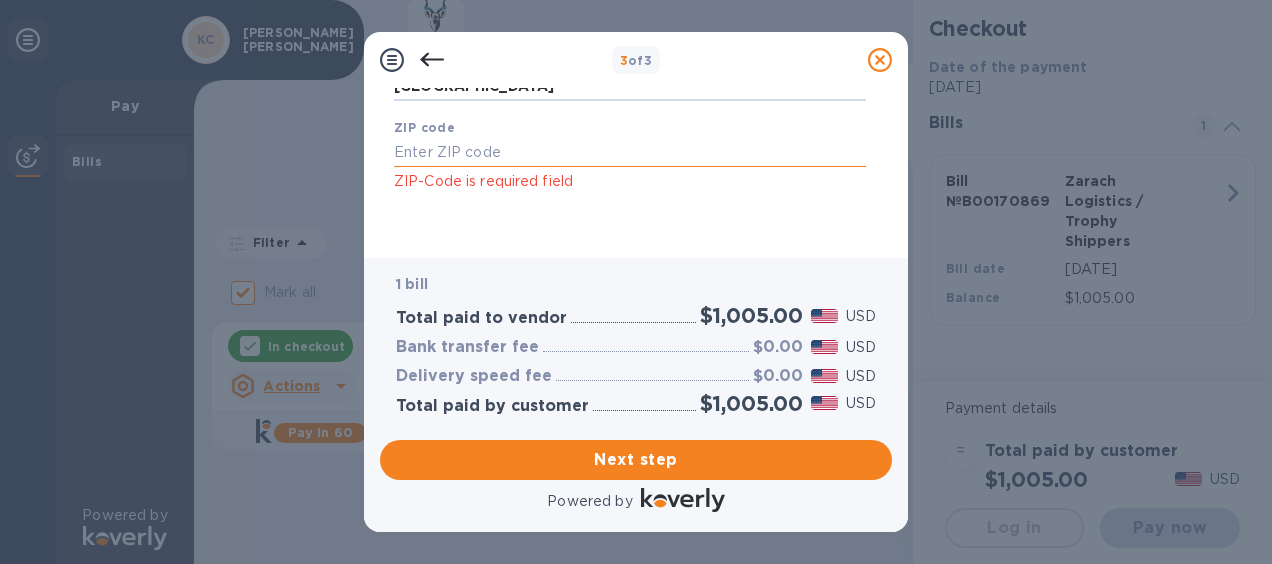 type on "TX" 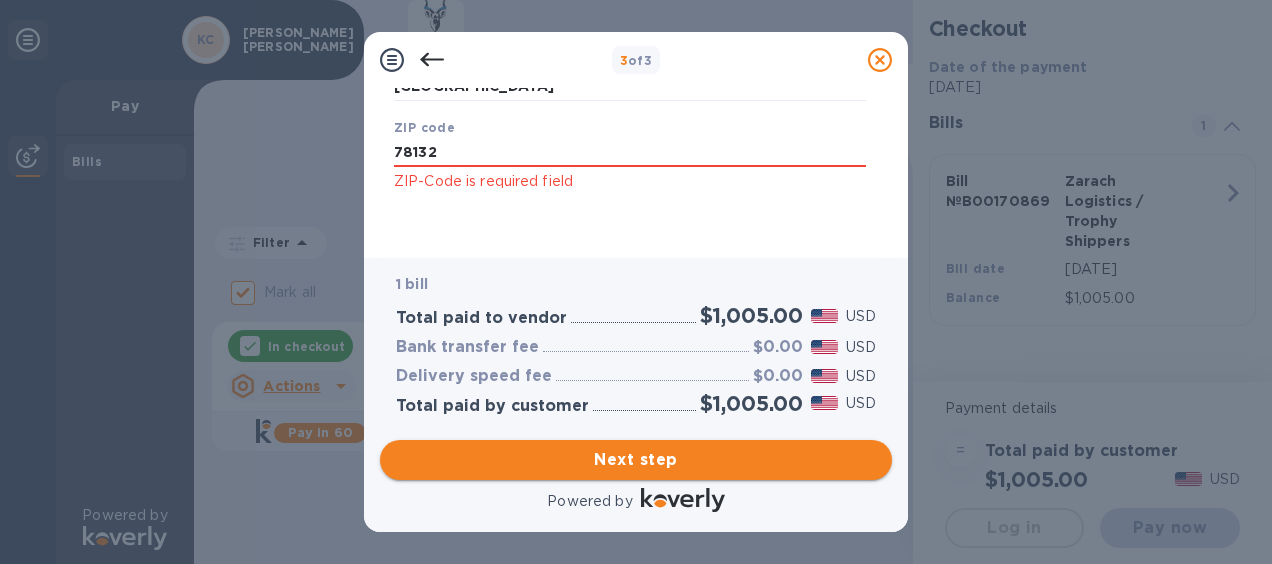 type on "78132" 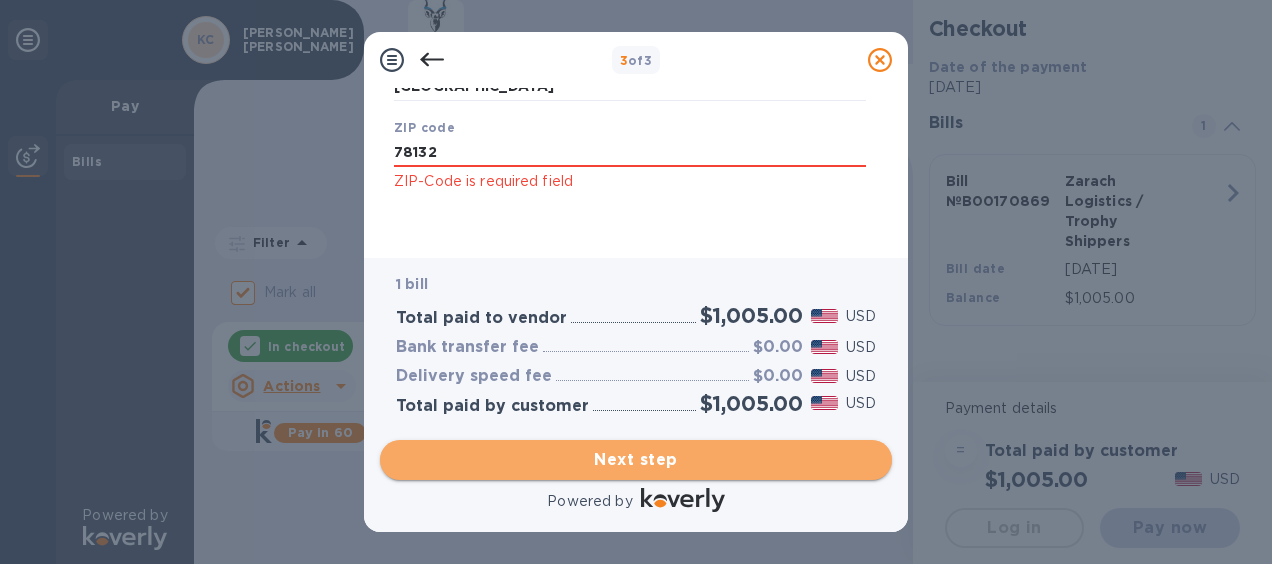 click on "Next step" at bounding box center (636, 460) 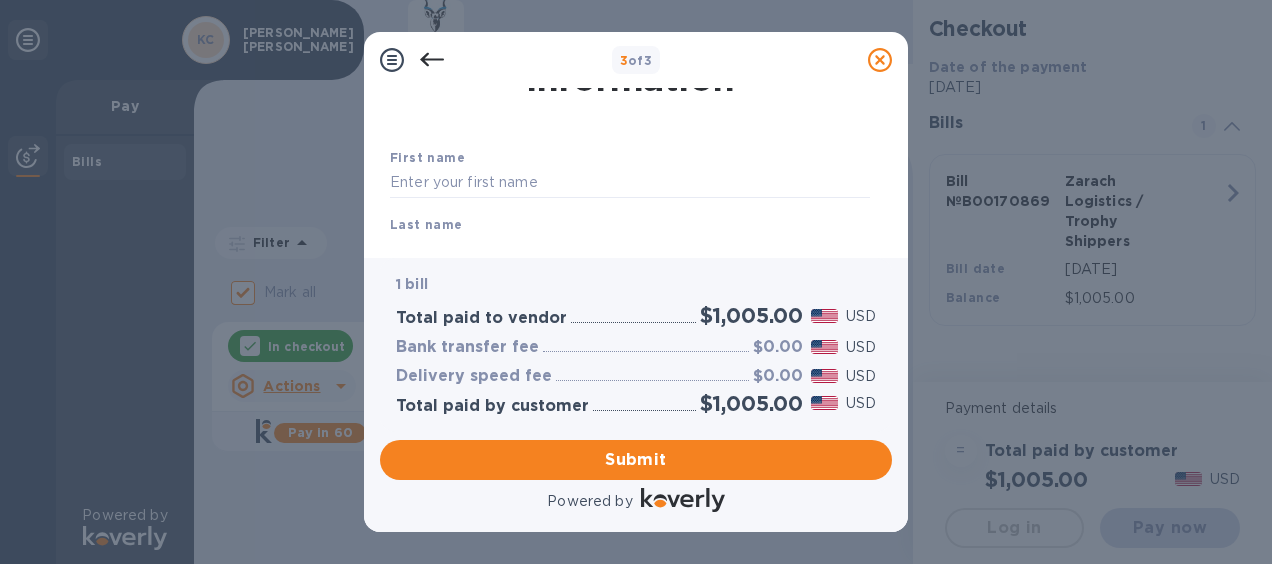 scroll, scrollTop: 100, scrollLeft: 0, axis: vertical 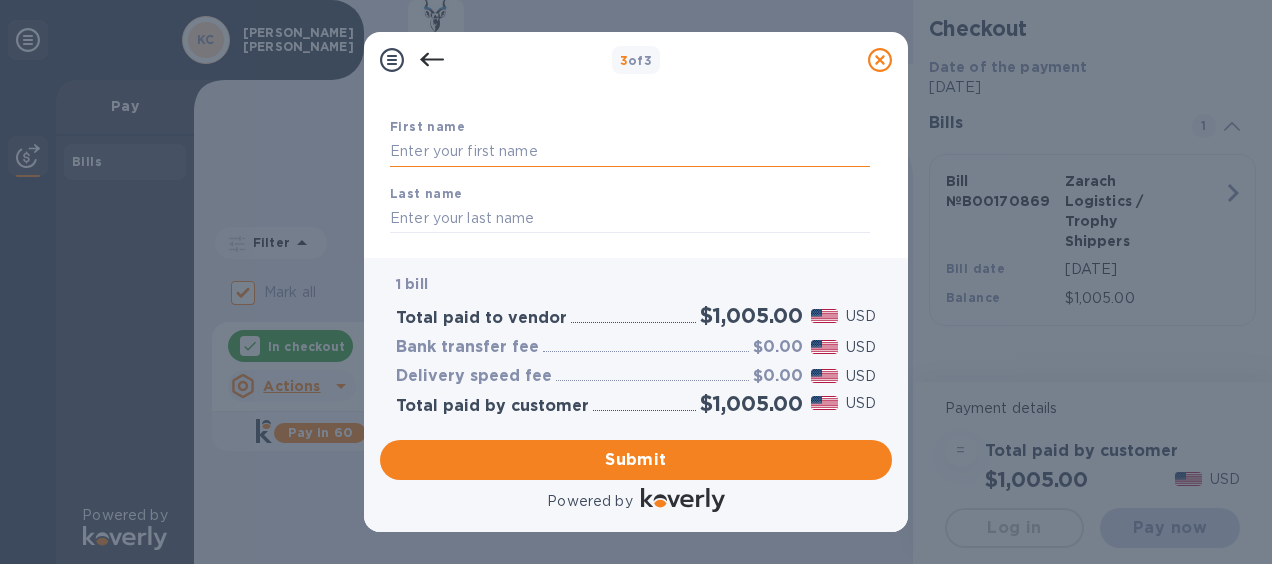 click at bounding box center [630, 152] 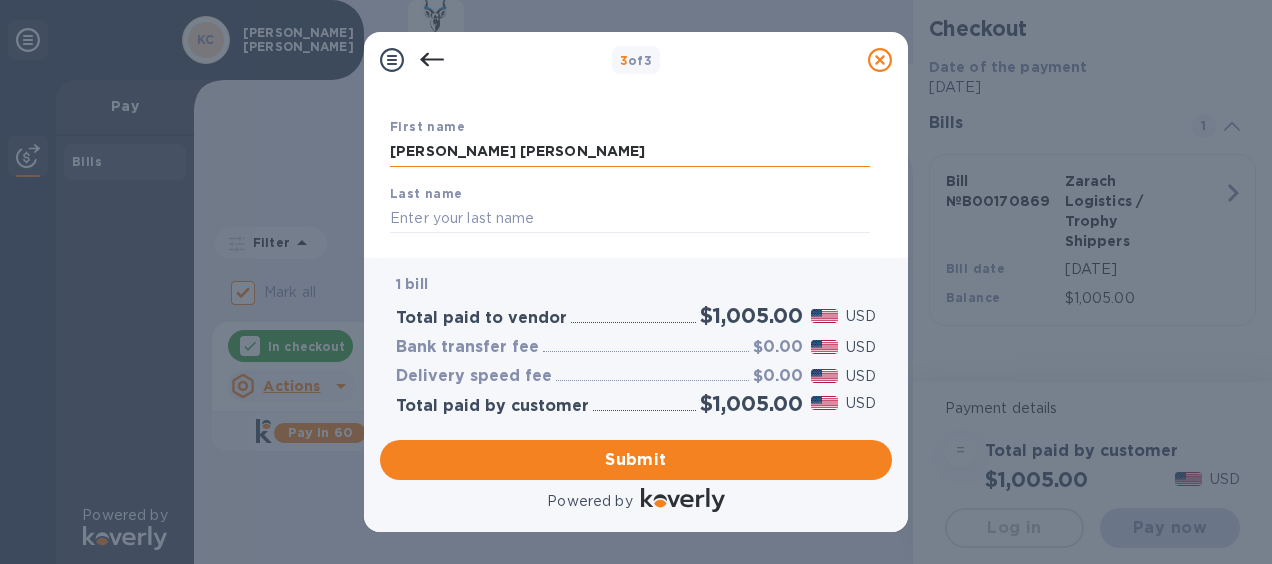 type on "Keith Walker Coleman" 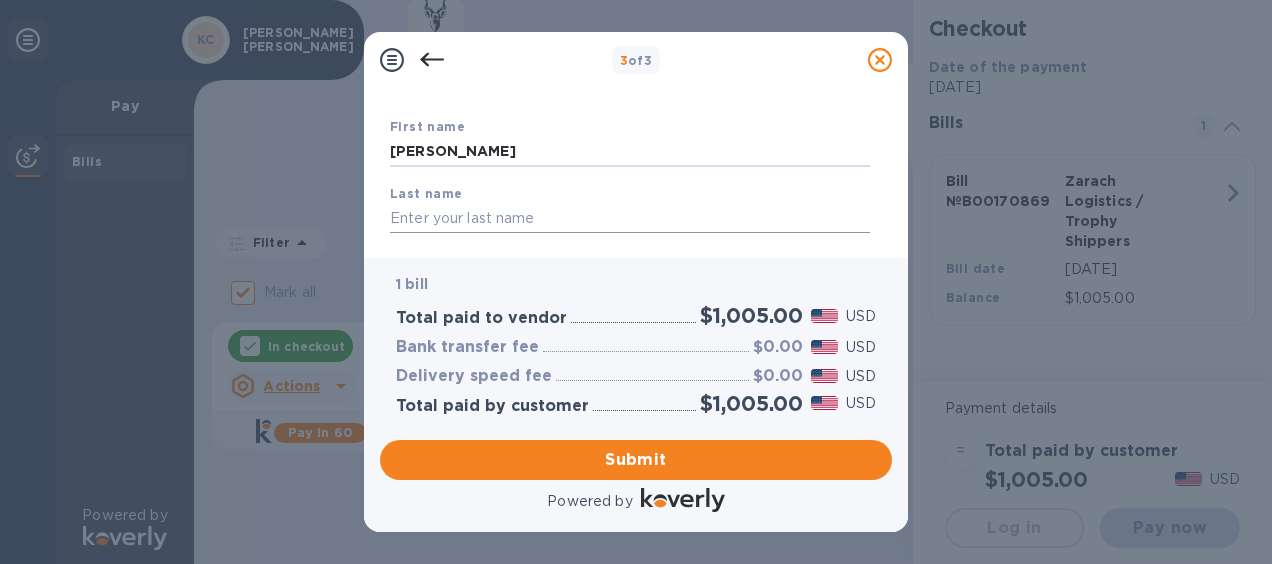 type on "Keith" 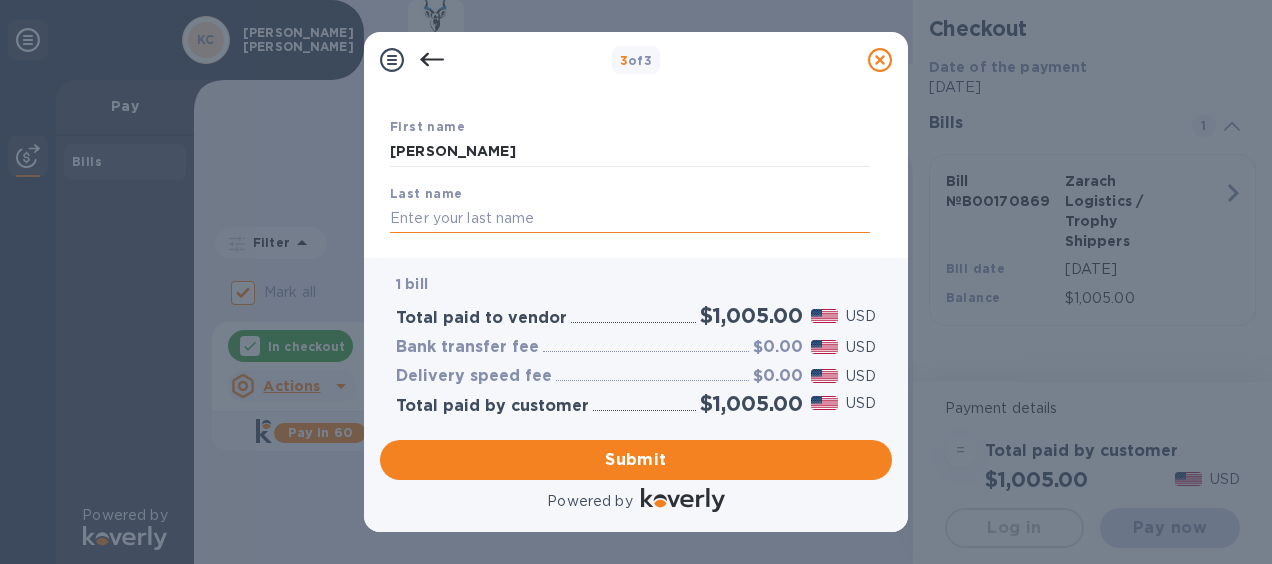 type on "Coleman" 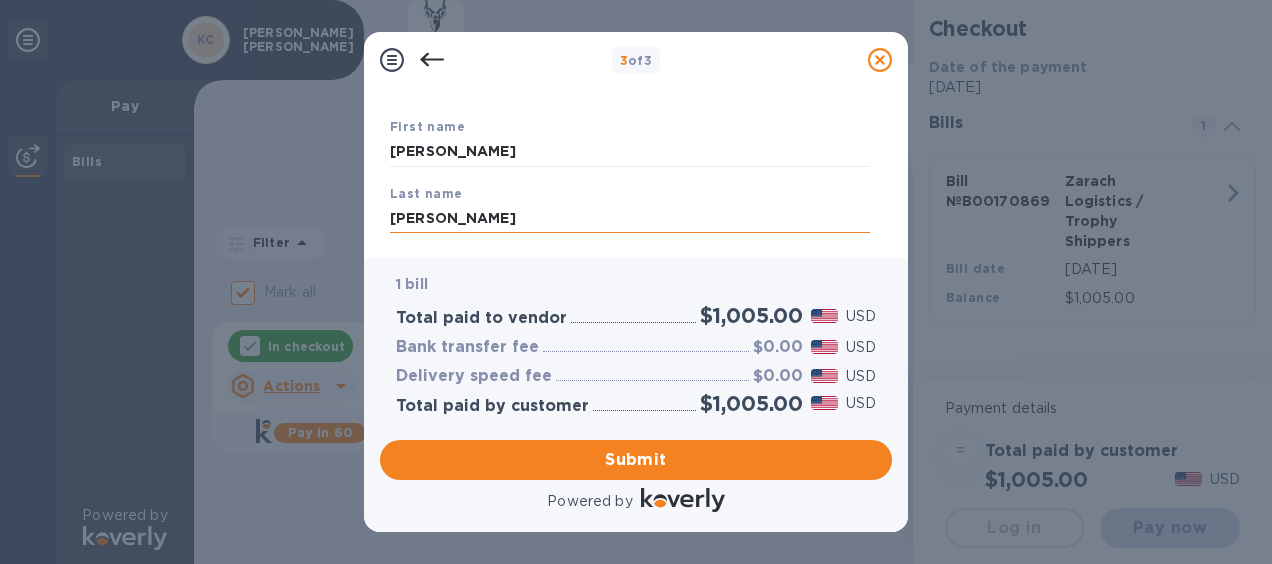 type on "9704034212" 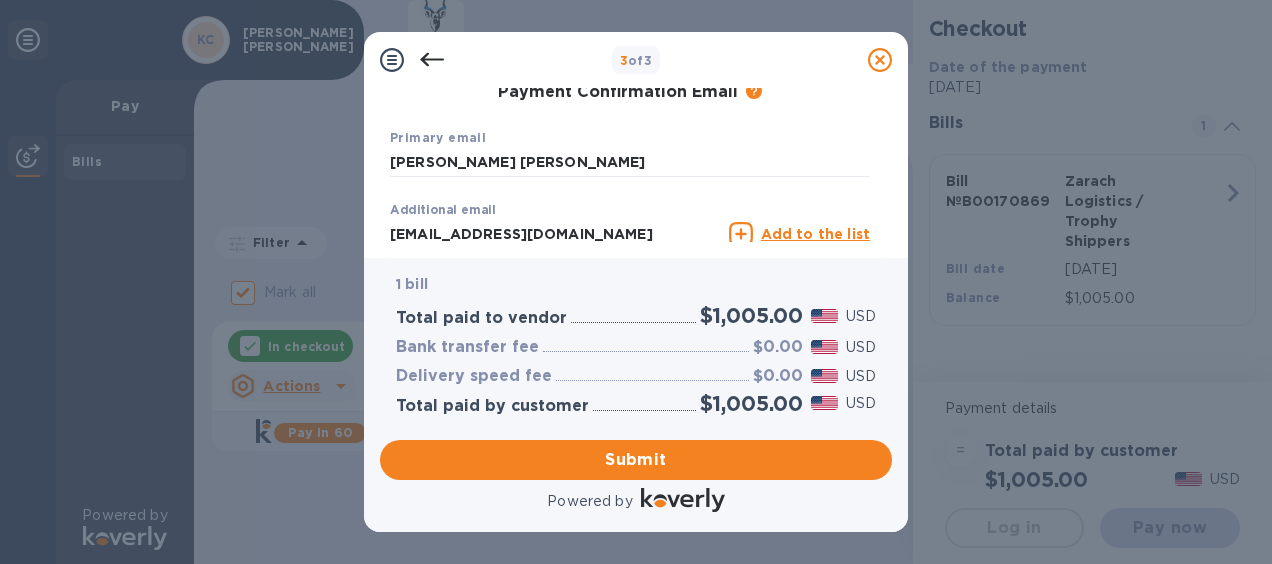scroll, scrollTop: 400, scrollLeft: 0, axis: vertical 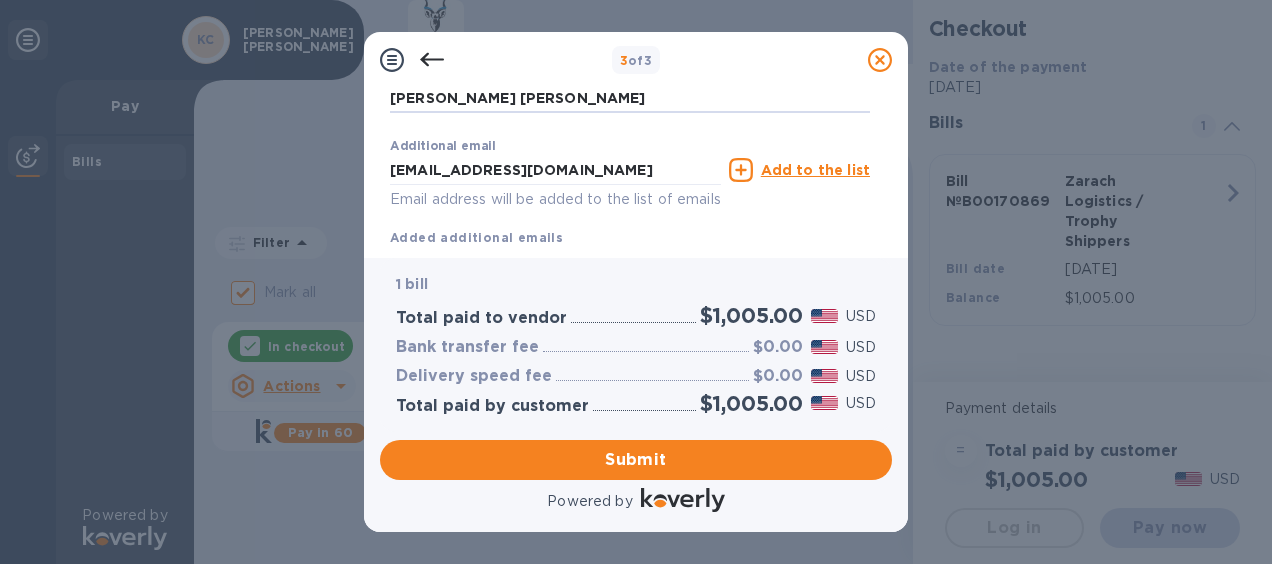 drag, startPoint x: 572, startPoint y: 101, endPoint x: 376, endPoint y: 107, distance: 196.09181 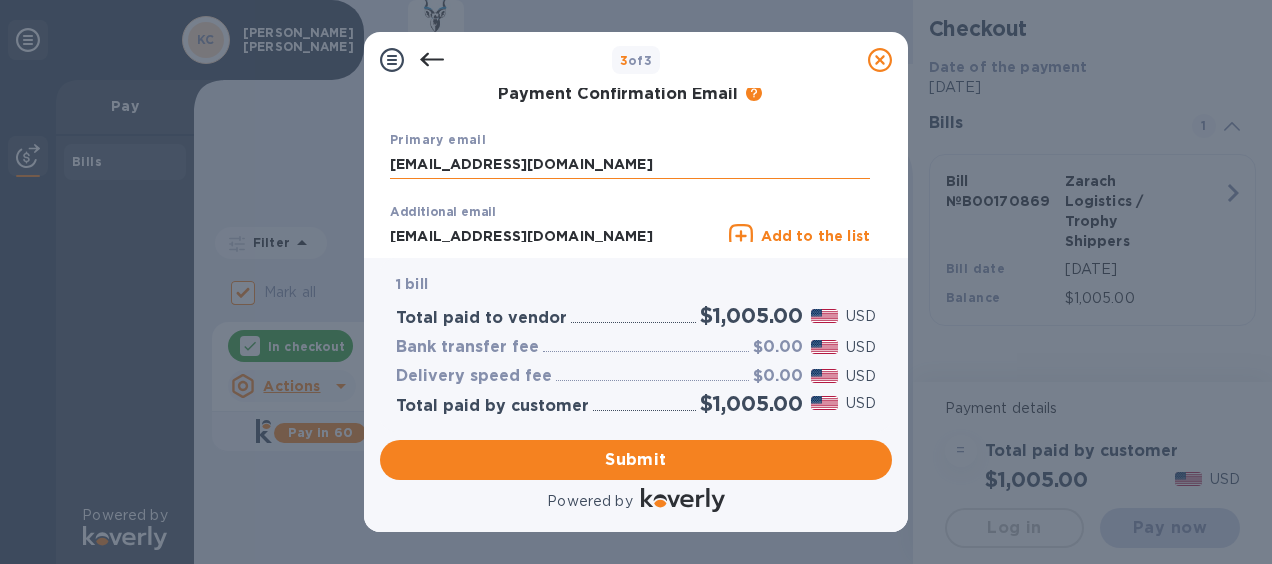 scroll, scrollTop: 462, scrollLeft: 0, axis: vertical 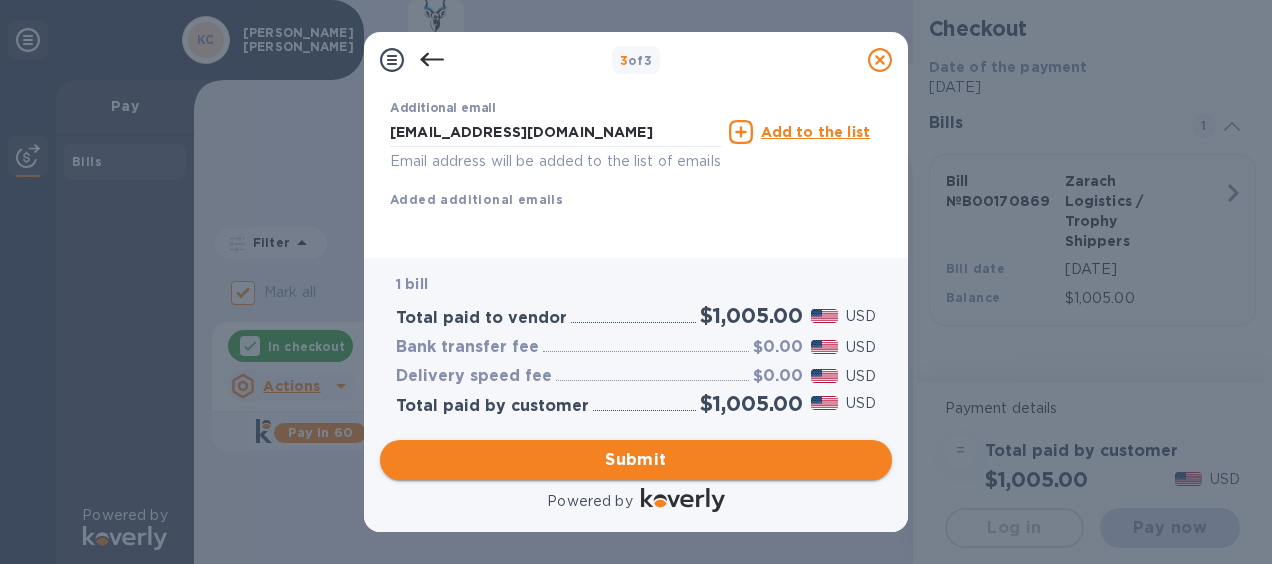 type on "kwcoleman@yahoo.com" 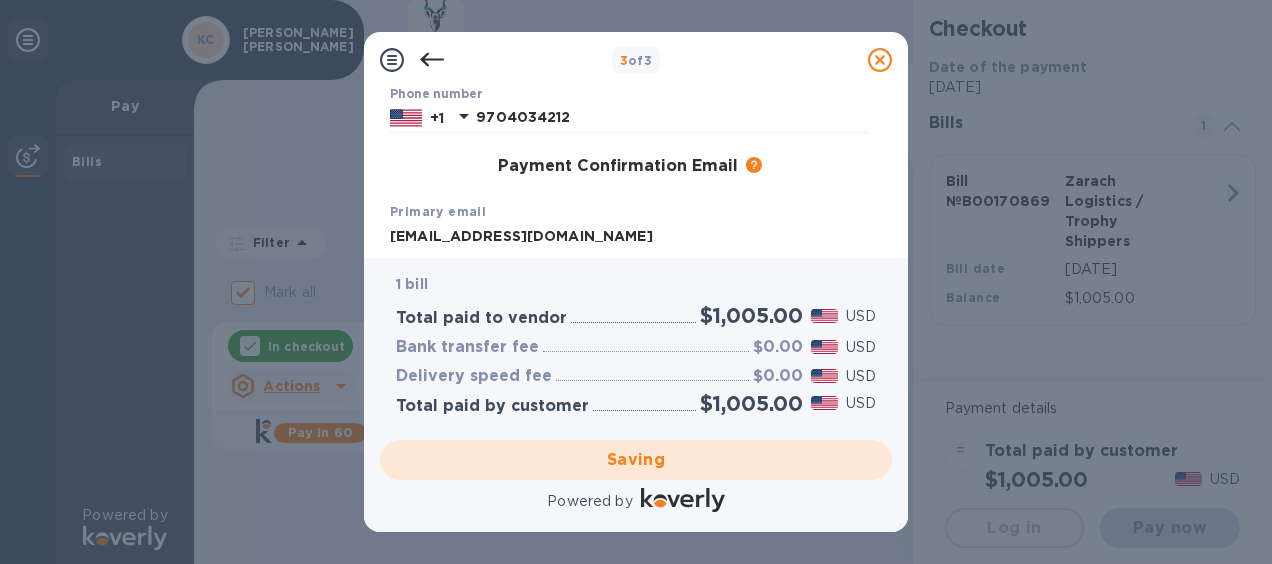 scroll, scrollTop: 462, scrollLeft: 0, axis: vertical 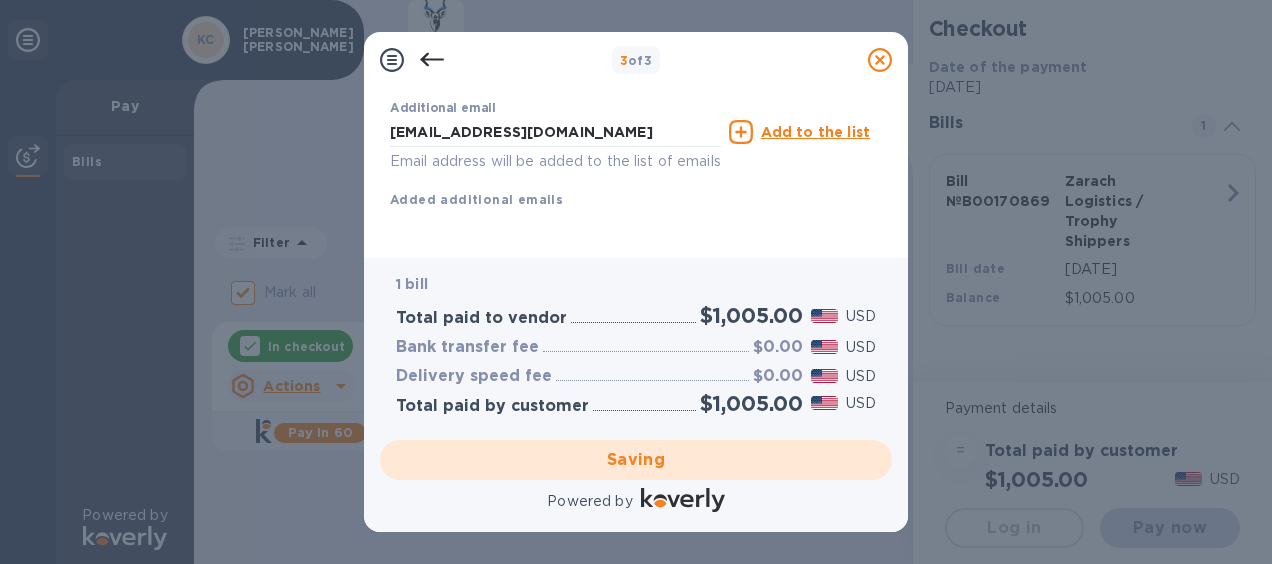 checkbox on "false" 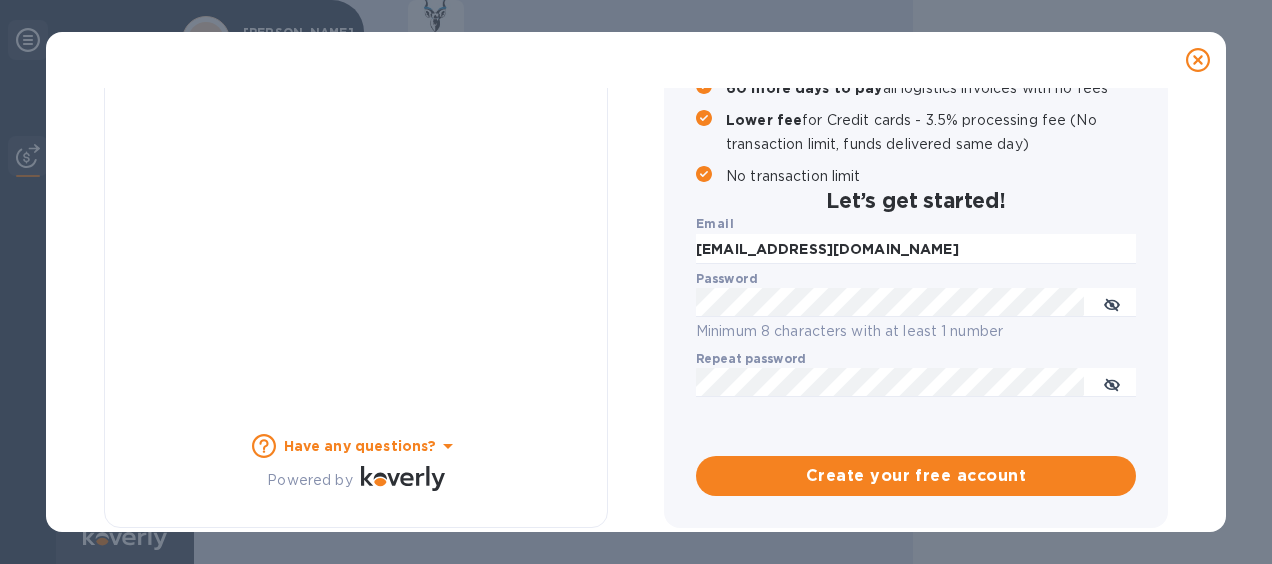 scroll, scrollTop: 0, scrollLeft: 0, axis: both 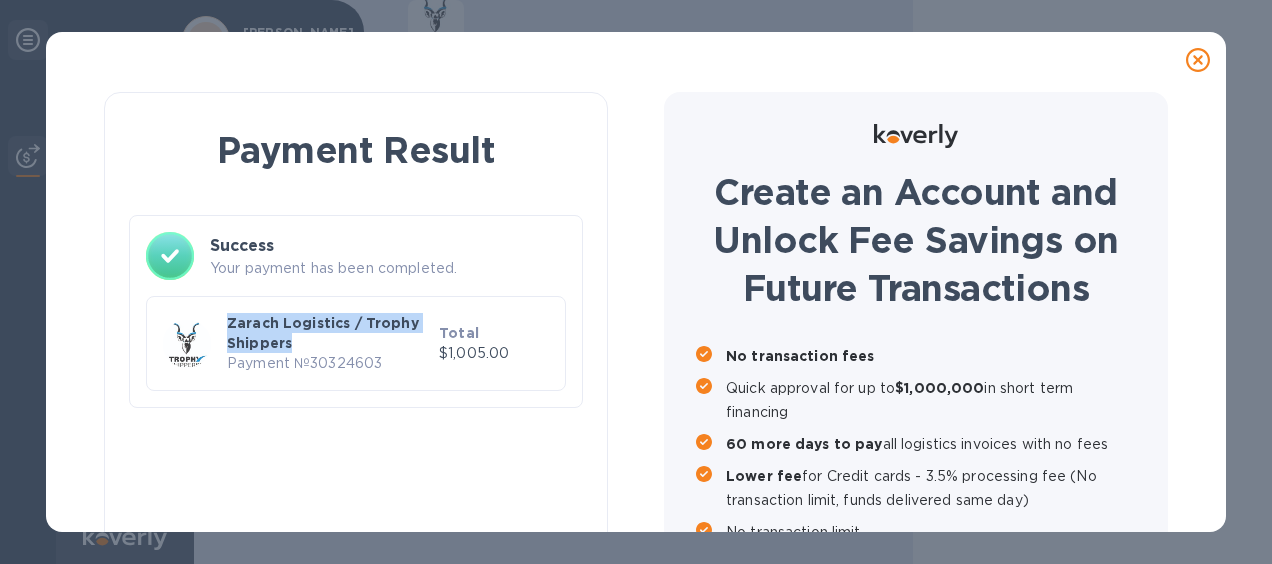 drag, startPoint x: 224, startPoint y: 318, endPoint x: 381, endPoint y: 334, distance: 157.81319 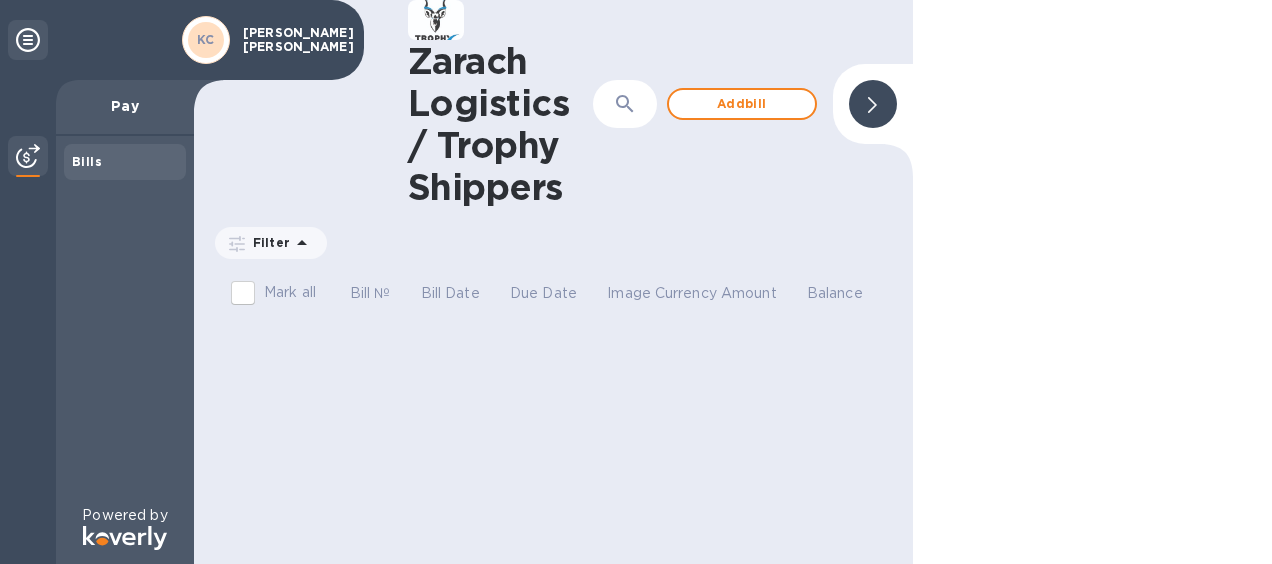 click on "Keith Walker Coleman" at bounding box center (293, 40) 